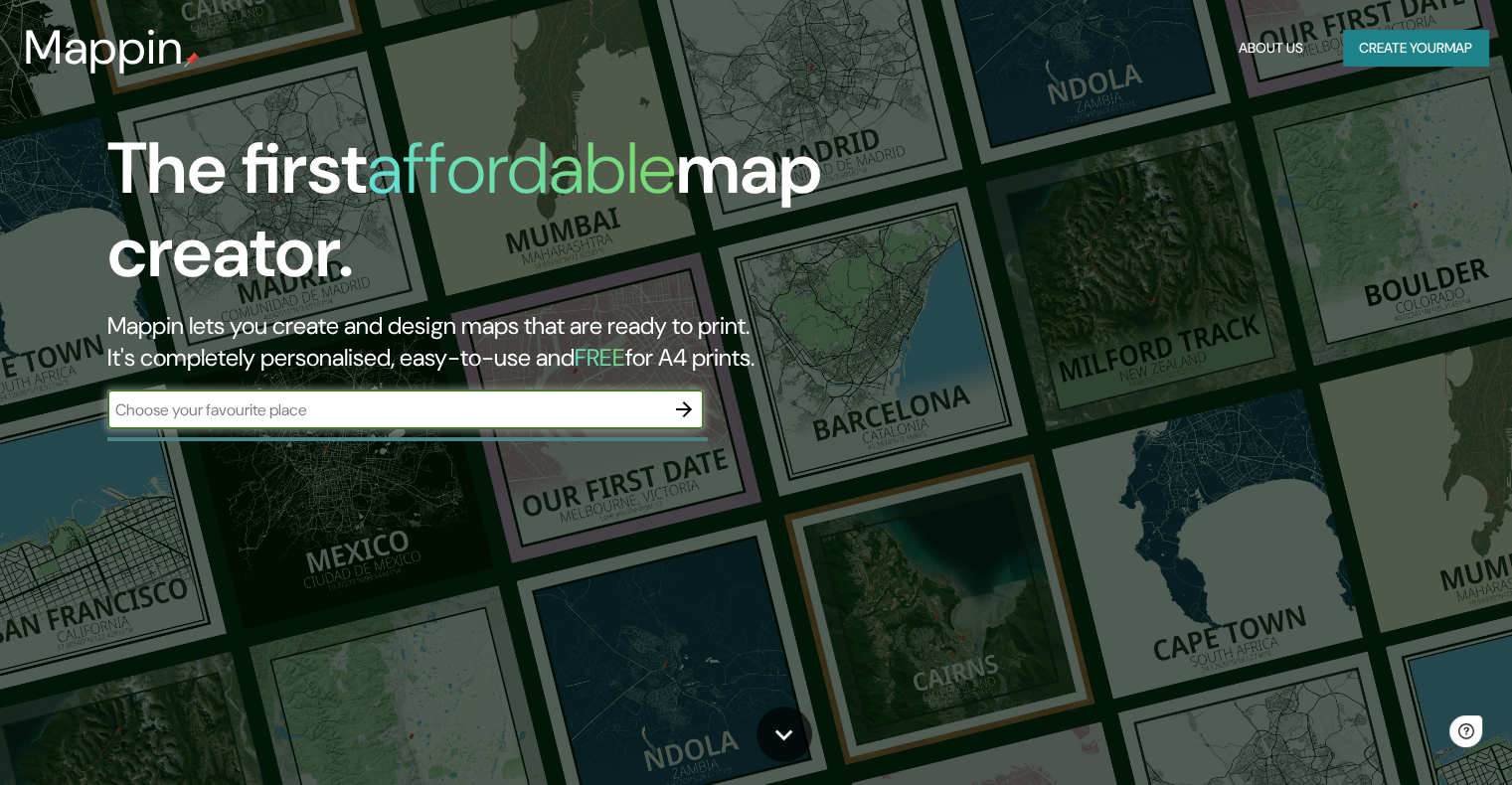 scroll, scrollTop: 0, scrollLeft: 0, axis: both 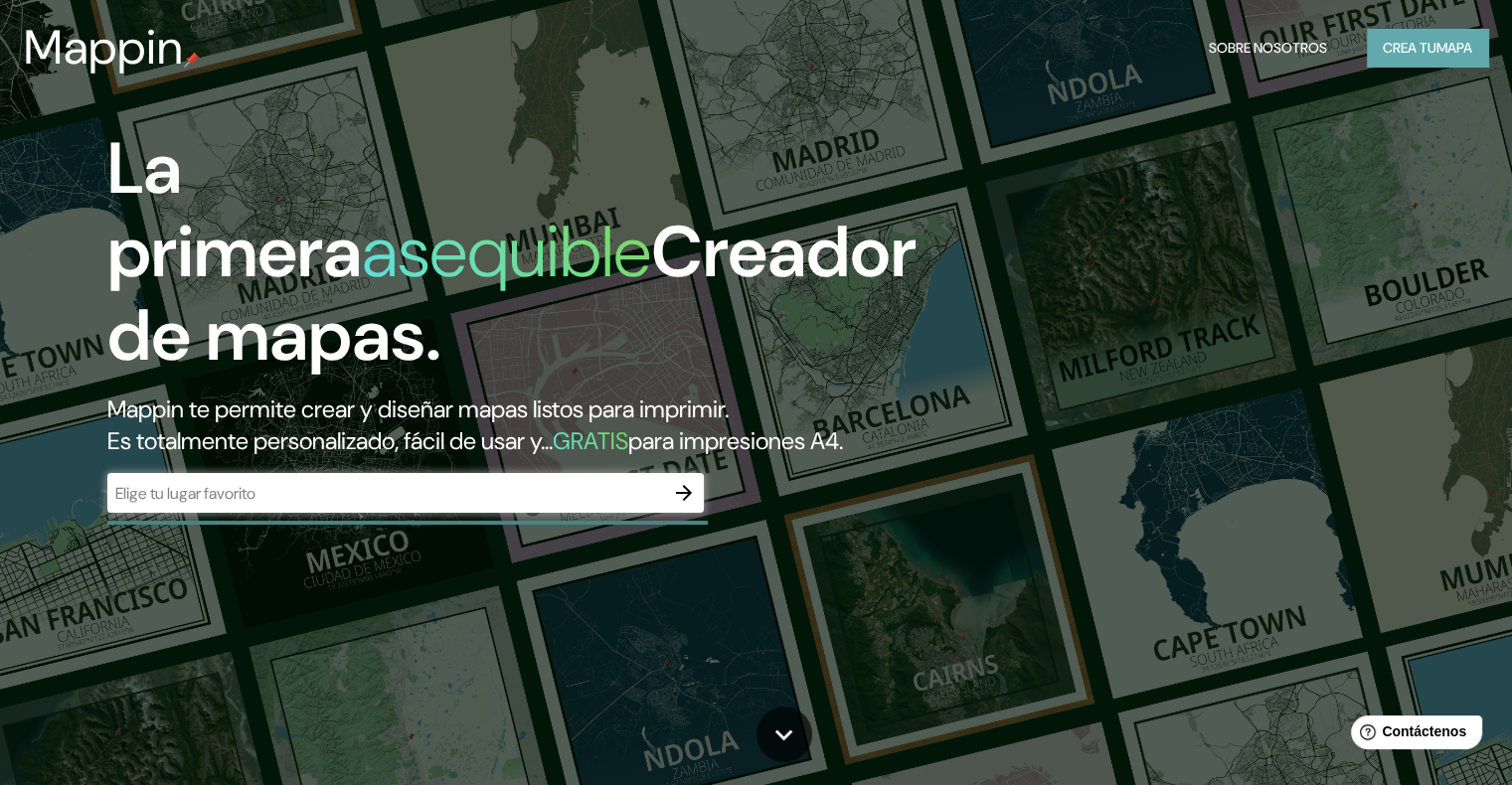 click on "Crea tu  mapa" at bounding box center (1428, 48) 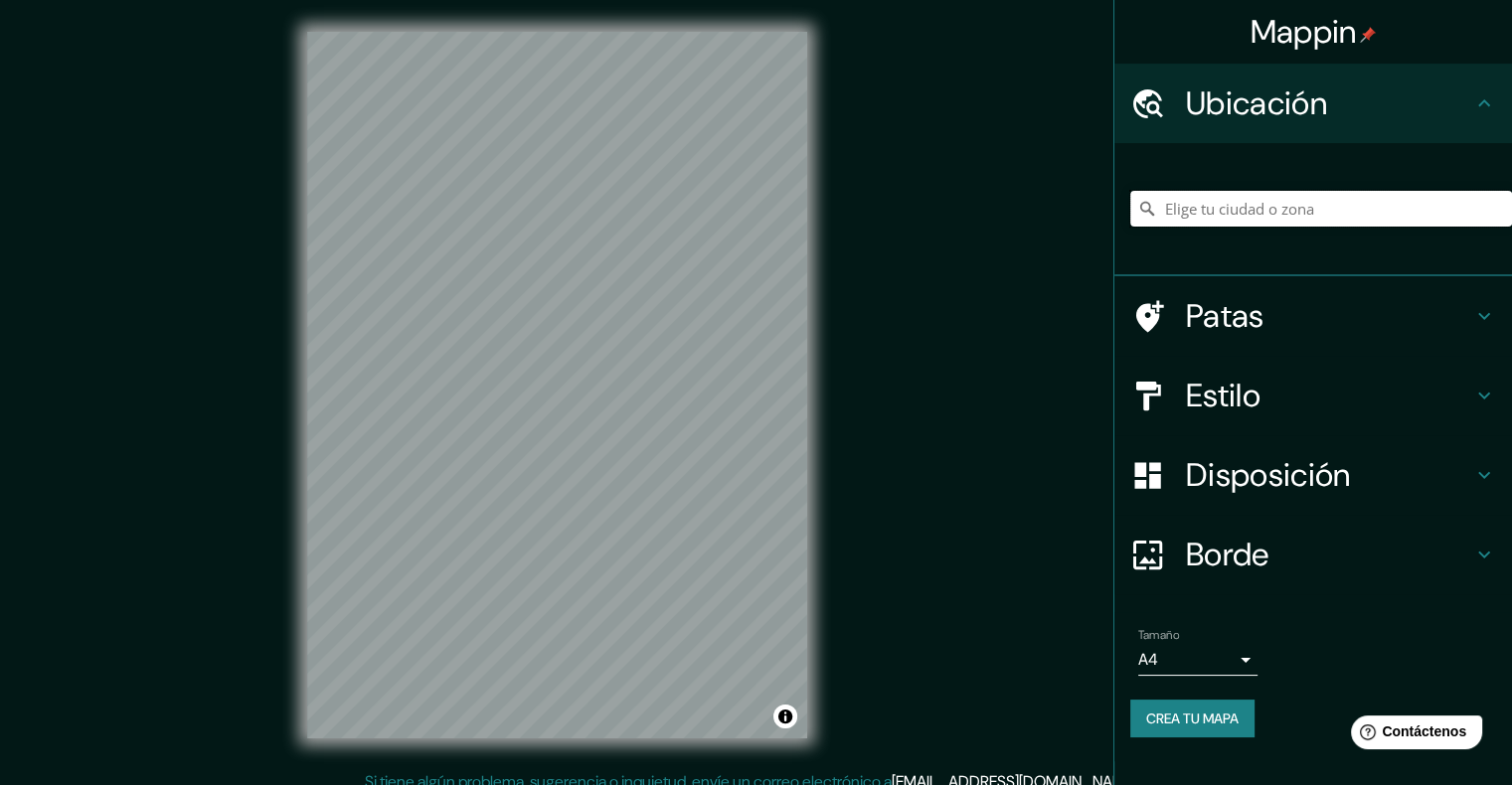 click at bounding box center [1321, 209] 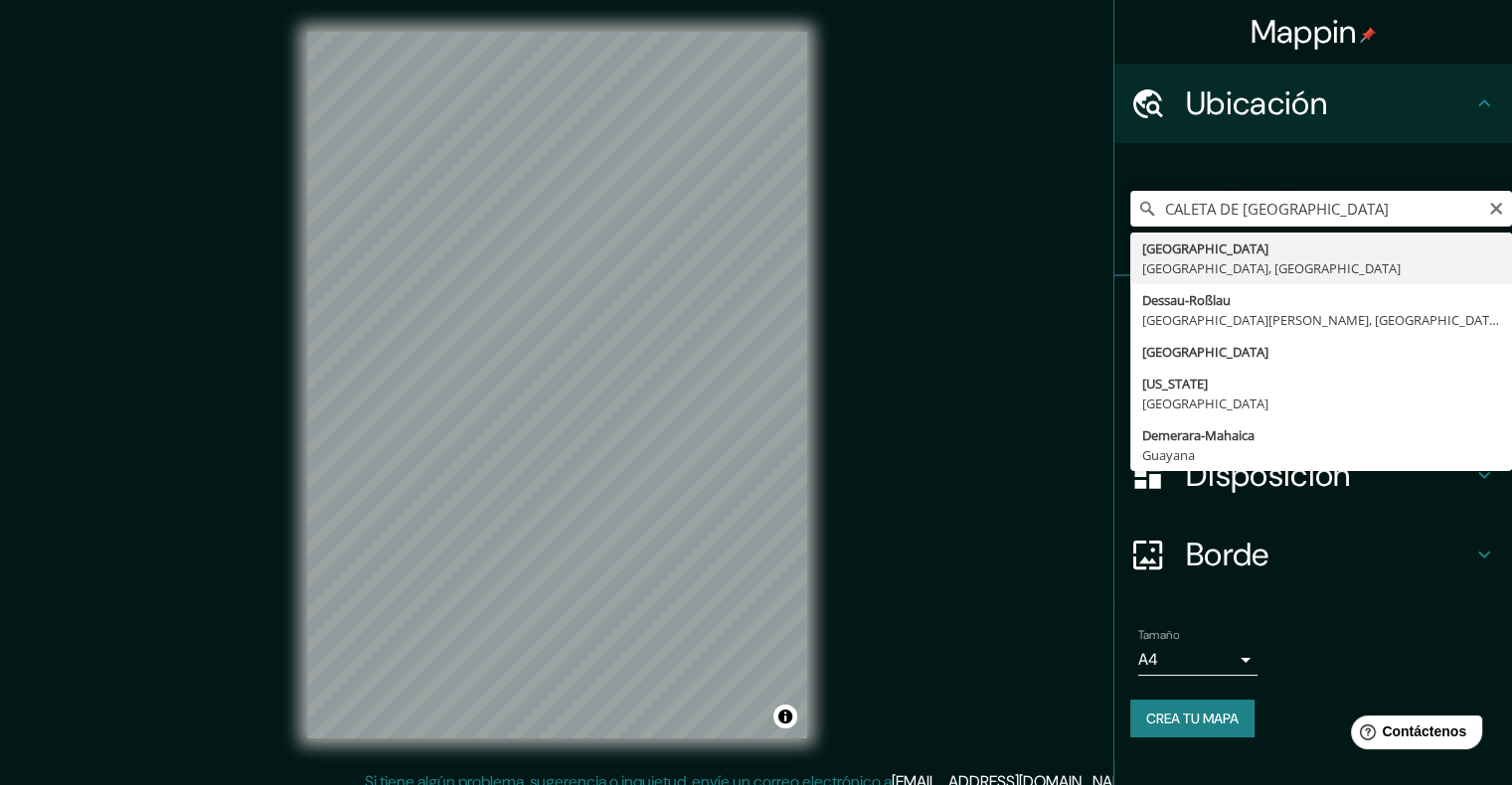 drag, startPoint x: 1243, startPoint y: 201, endPoint x: 1062, endPoint y: 250, distance: 187.51533 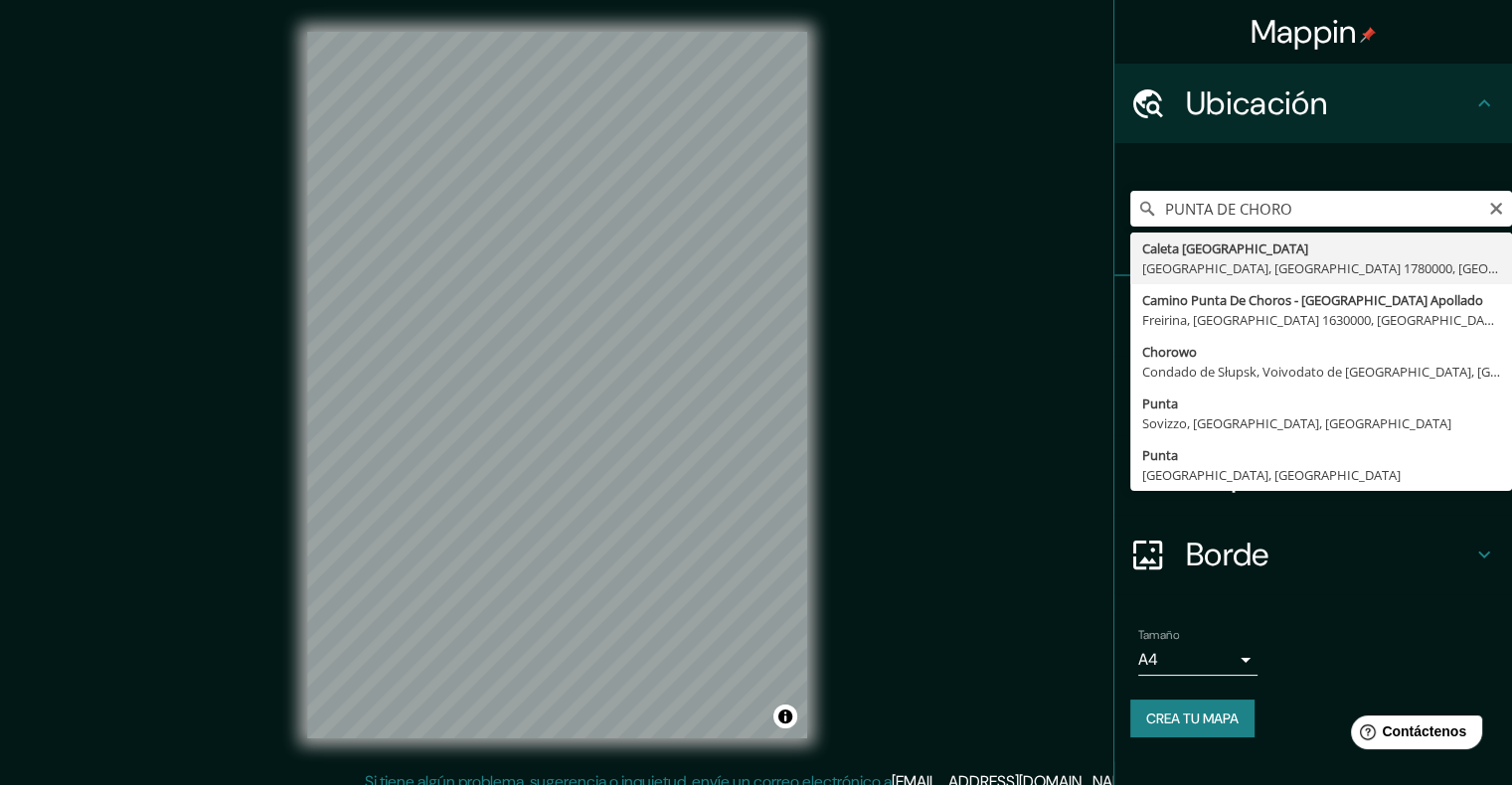 type on "Caleta [GEOGRAPHIC_DATA], [GEOGRAPHIC_DATA], [GEOGRAPHIC_DATA] 1780000, [GEOGRAPHIC_DATA]" 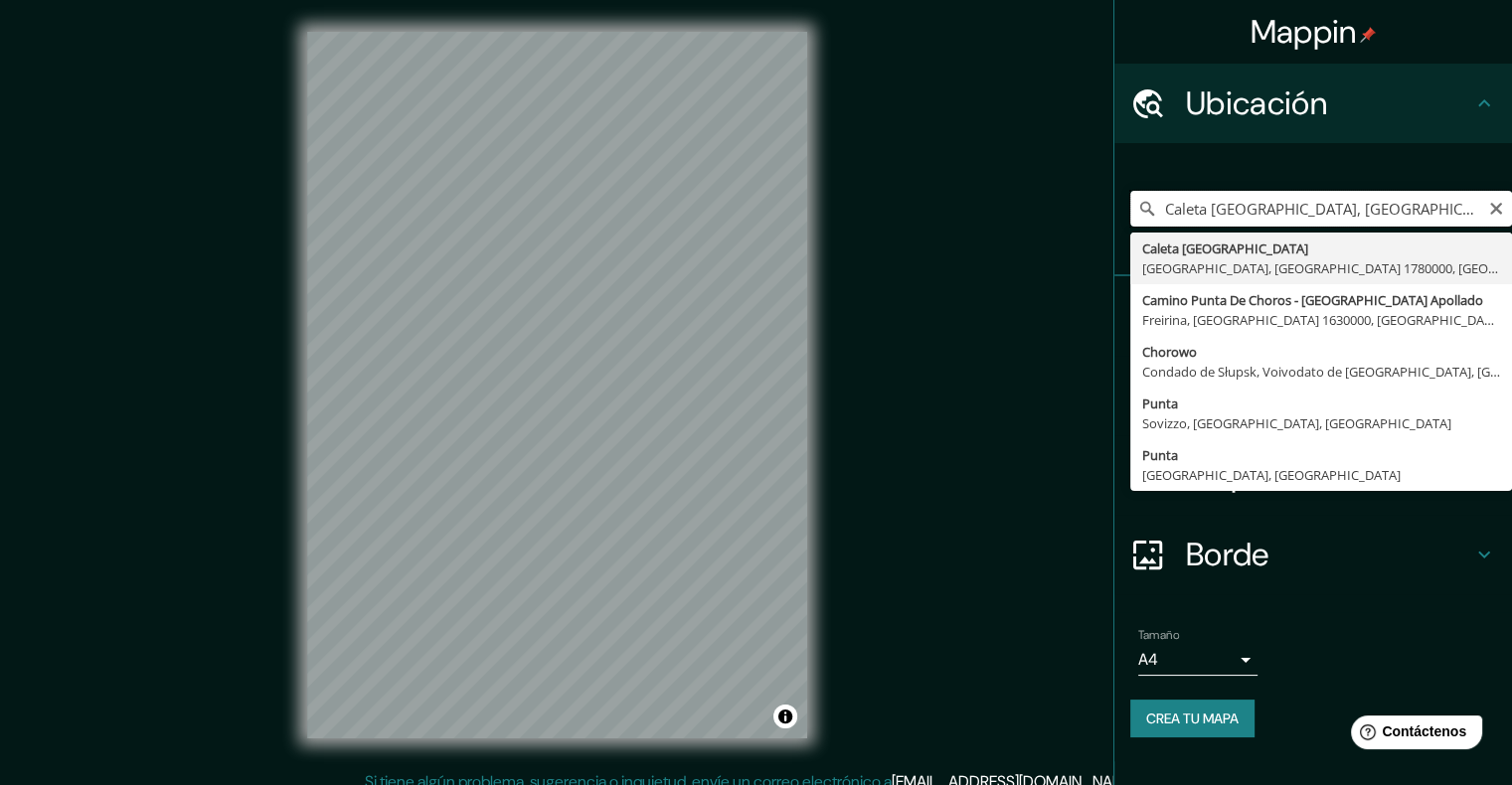 scroll, scrollTop: 0, scrollLeft: 0, axis: both 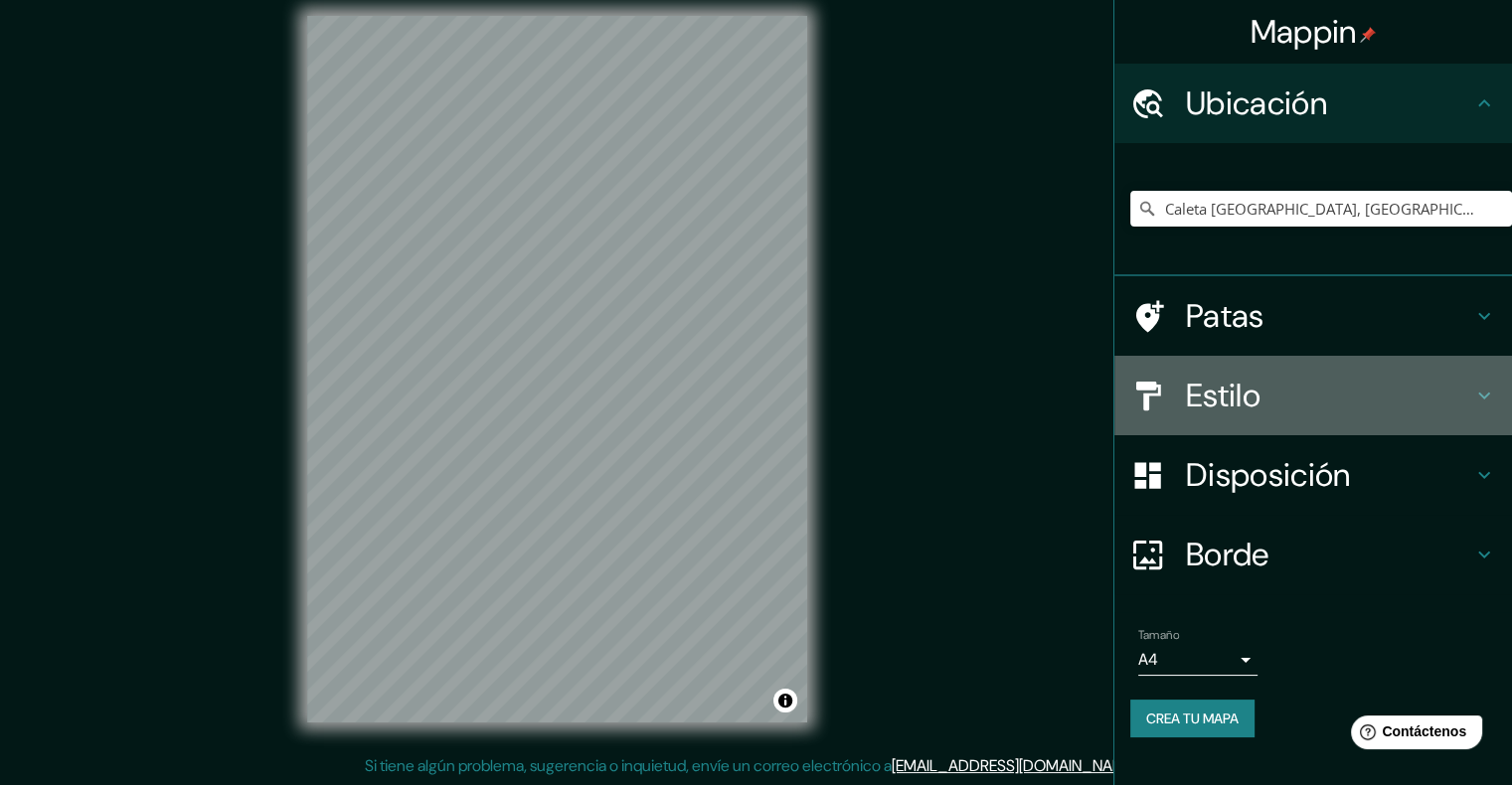 click on "Estilo" at bounding box center (1329, 395) 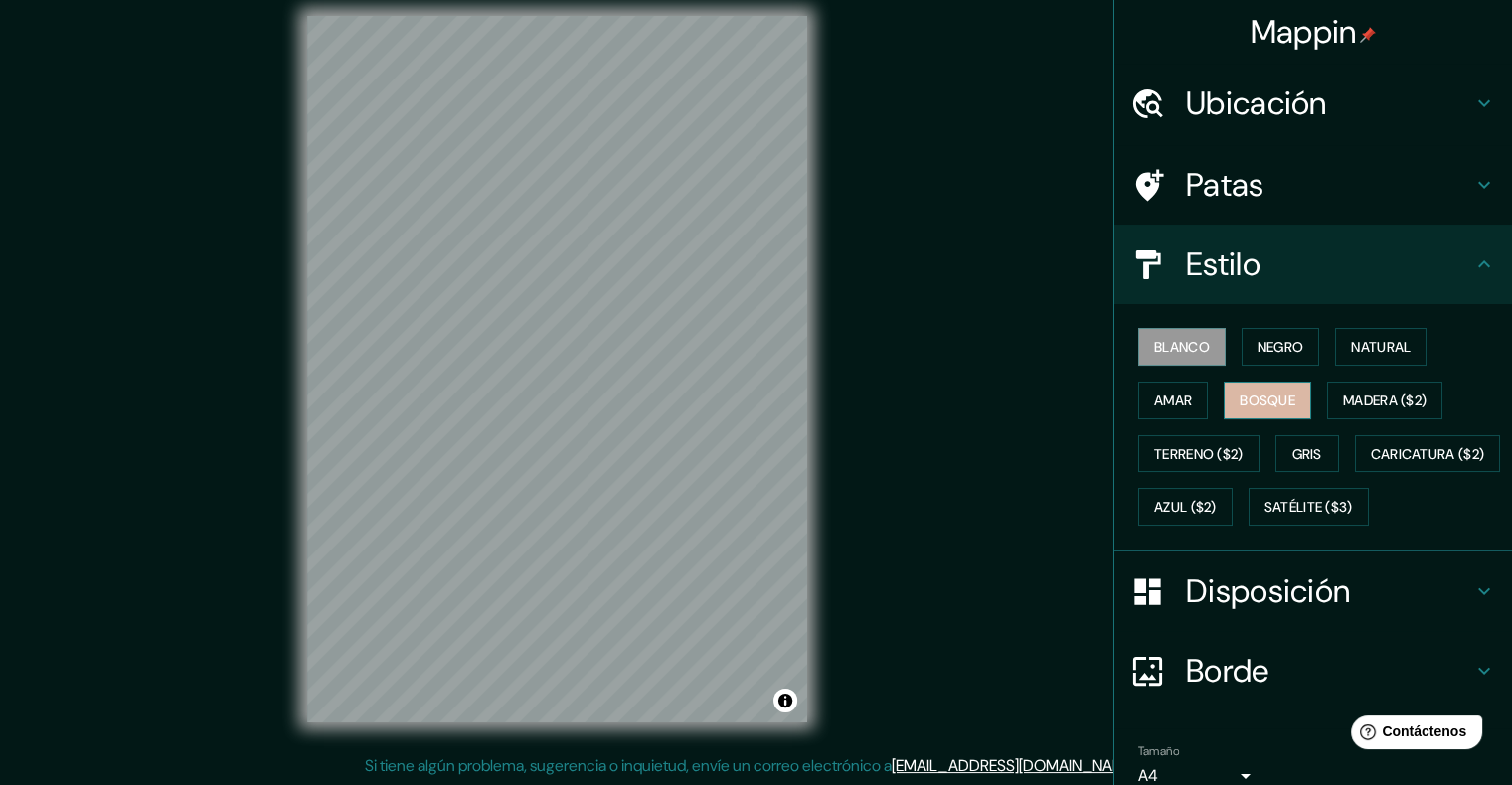click on "Bosque" at bounding box center [1267, 400] 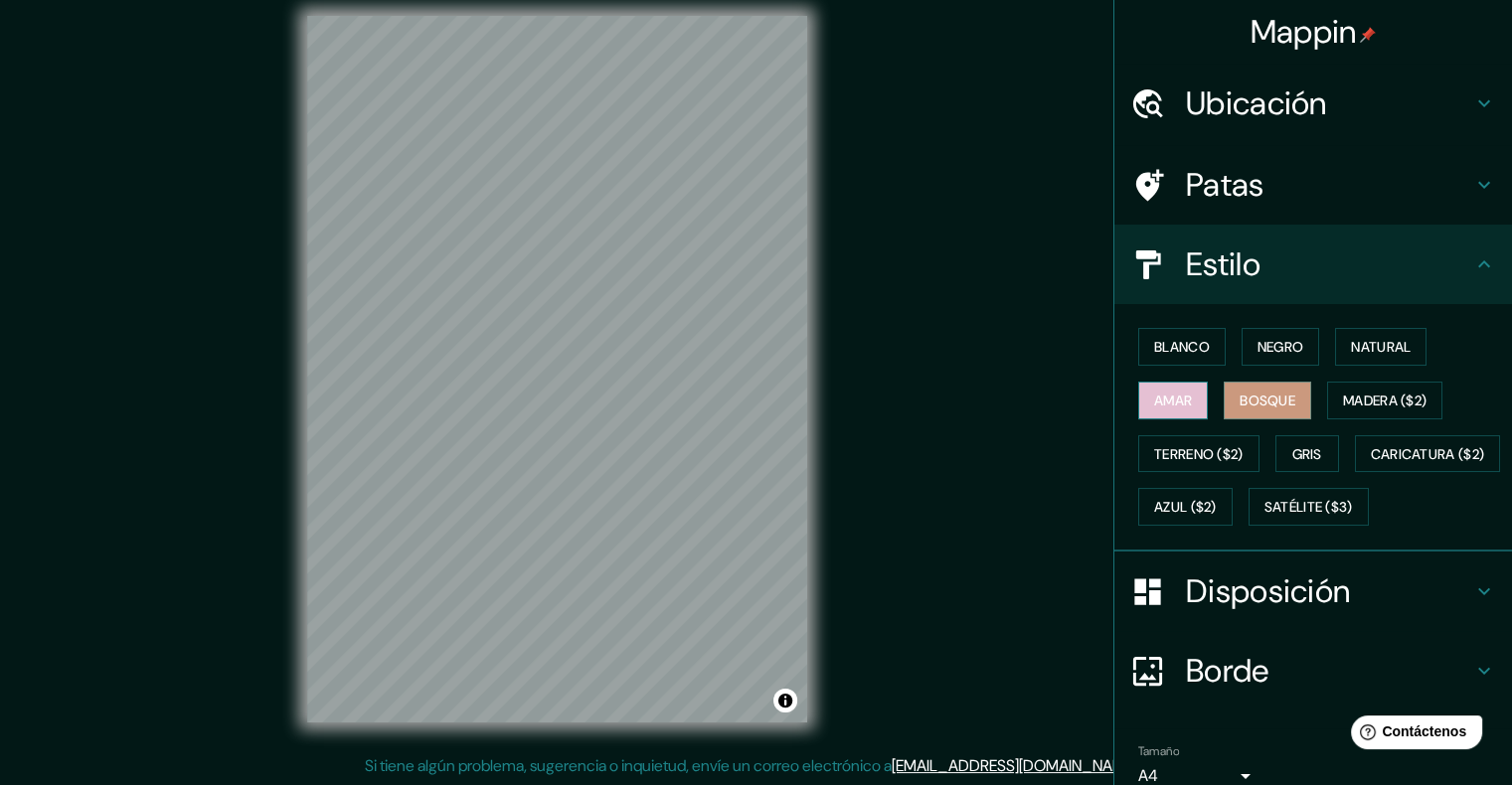 click on "Amar" at bounding box center [1173, 400] 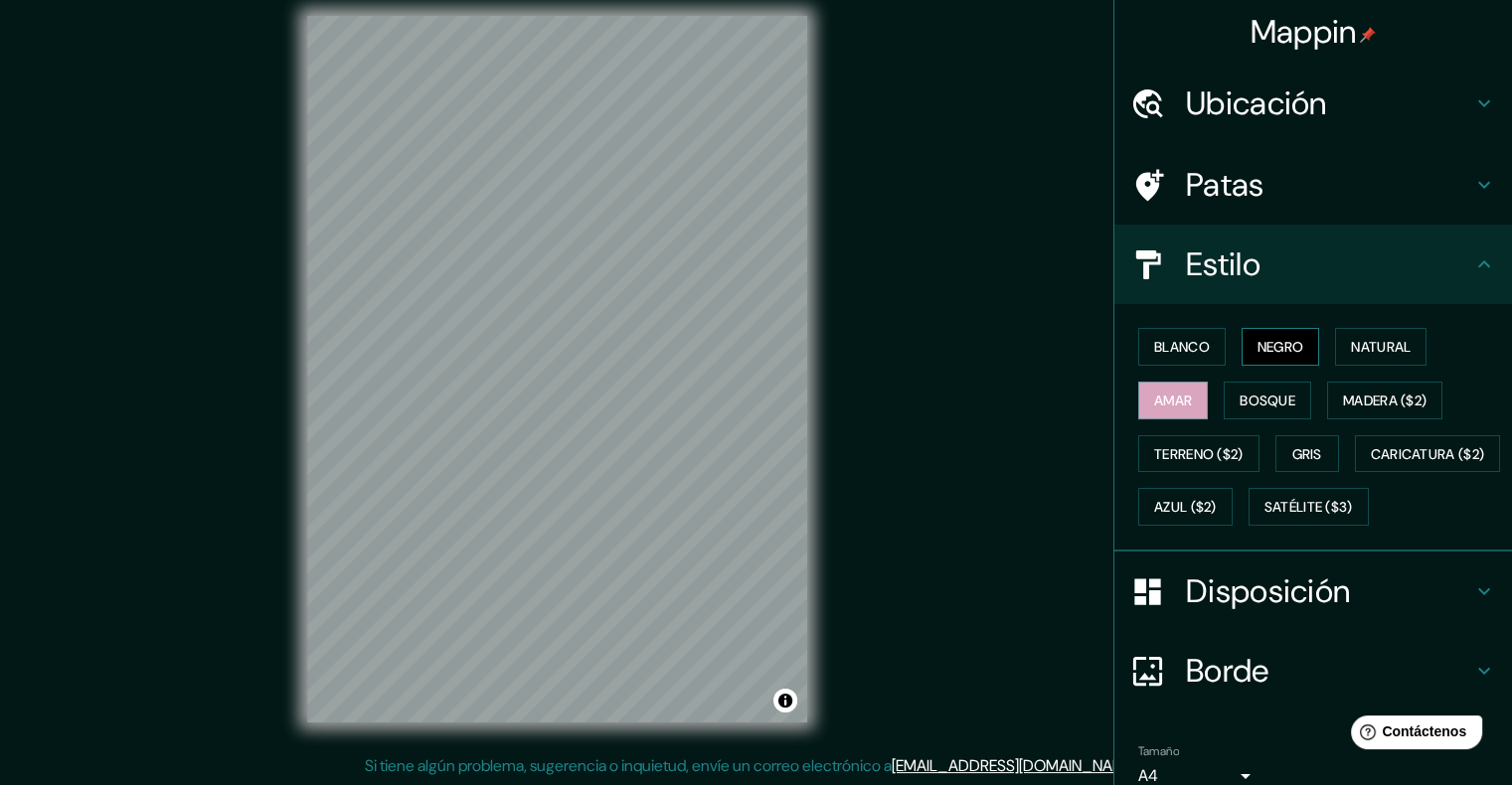 click on "Negro" at bounding box center [1280, 347] 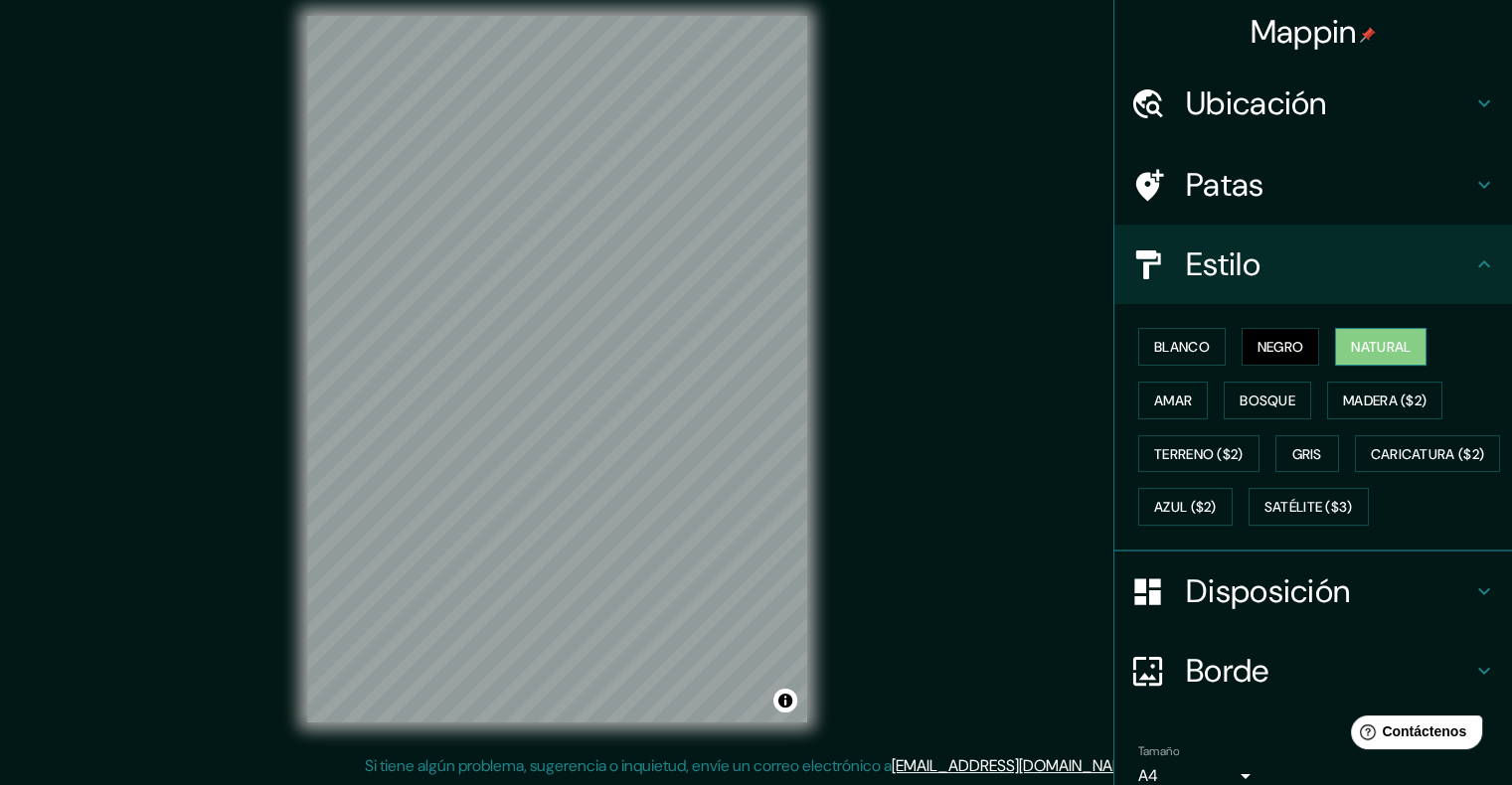 click on "Natural" at bounding box center (1381, 347) 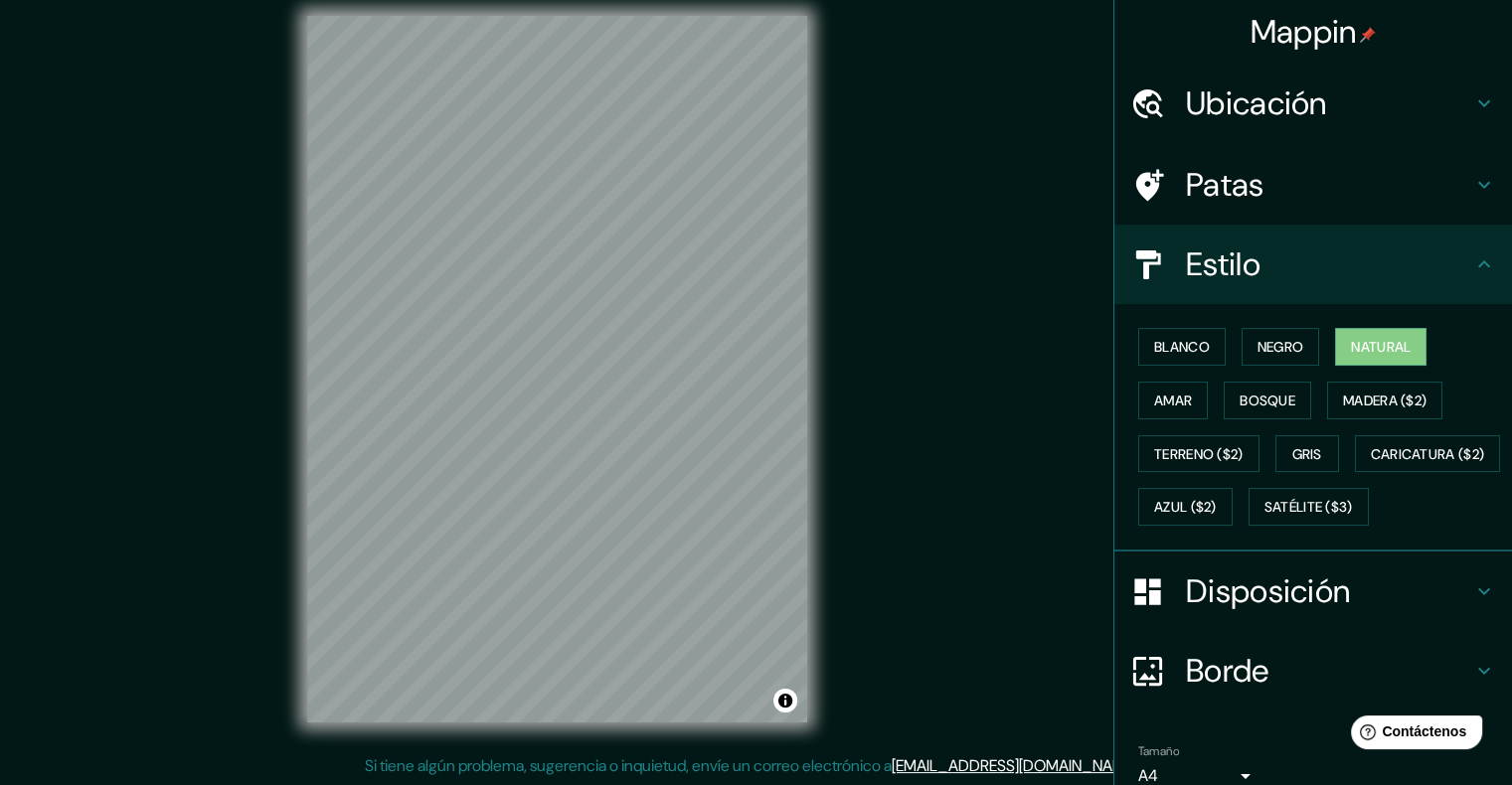 click on "© Mapbox   © OpenStreetMap   Improve this map" at bounding box center [557, 369] 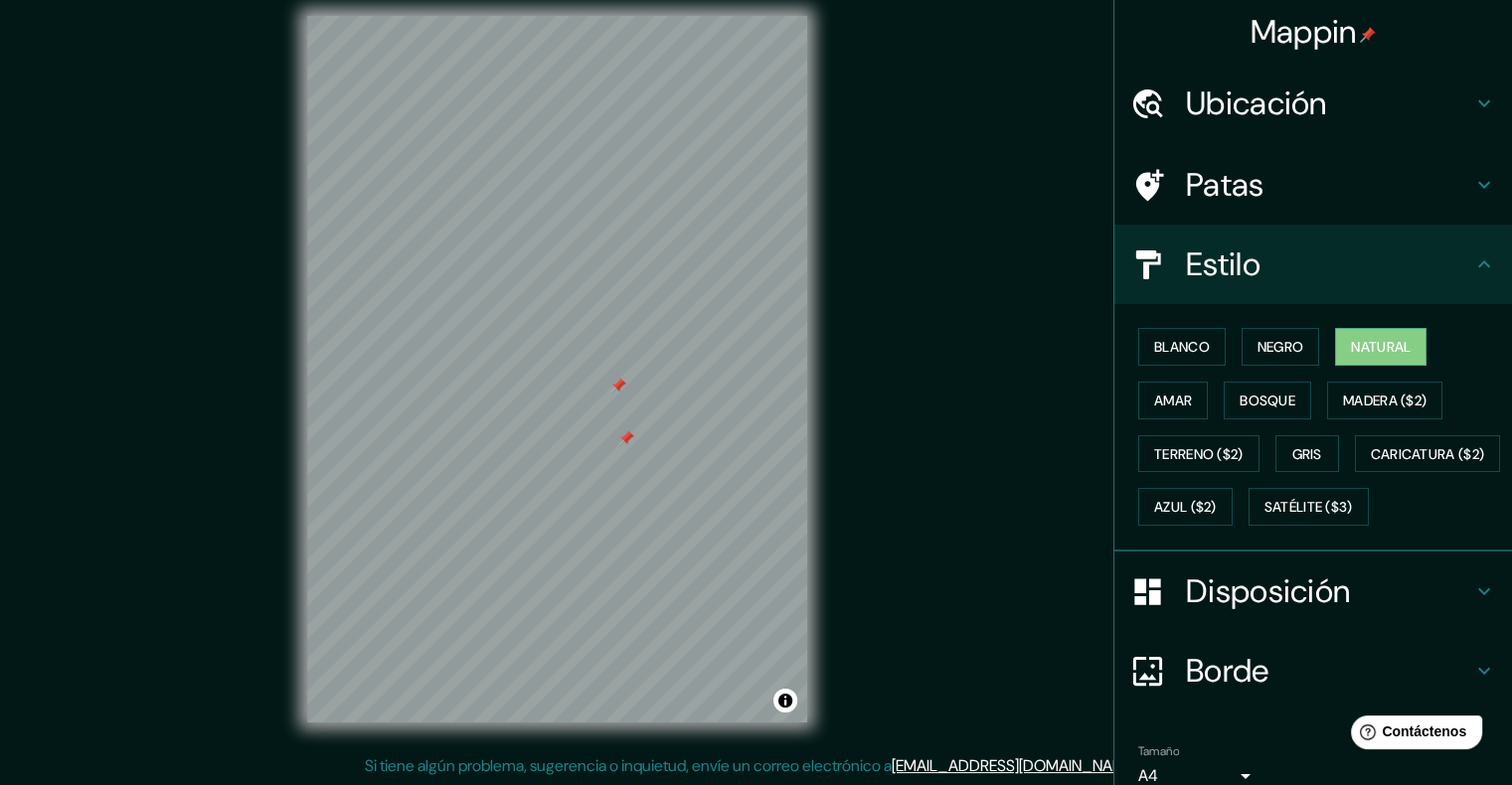 click at bounding box center (626, 438) 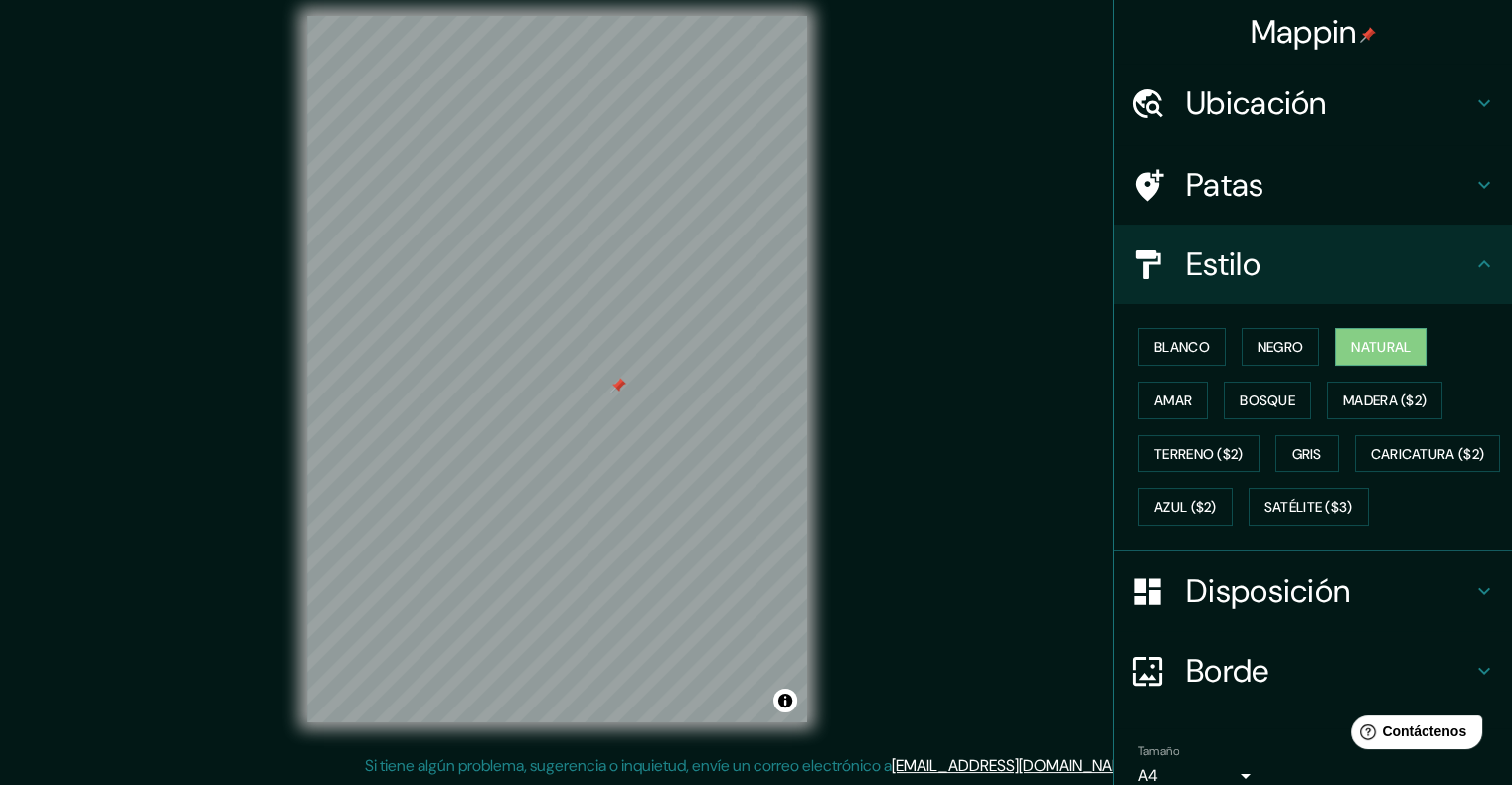 click at bounding box center (618, 386) 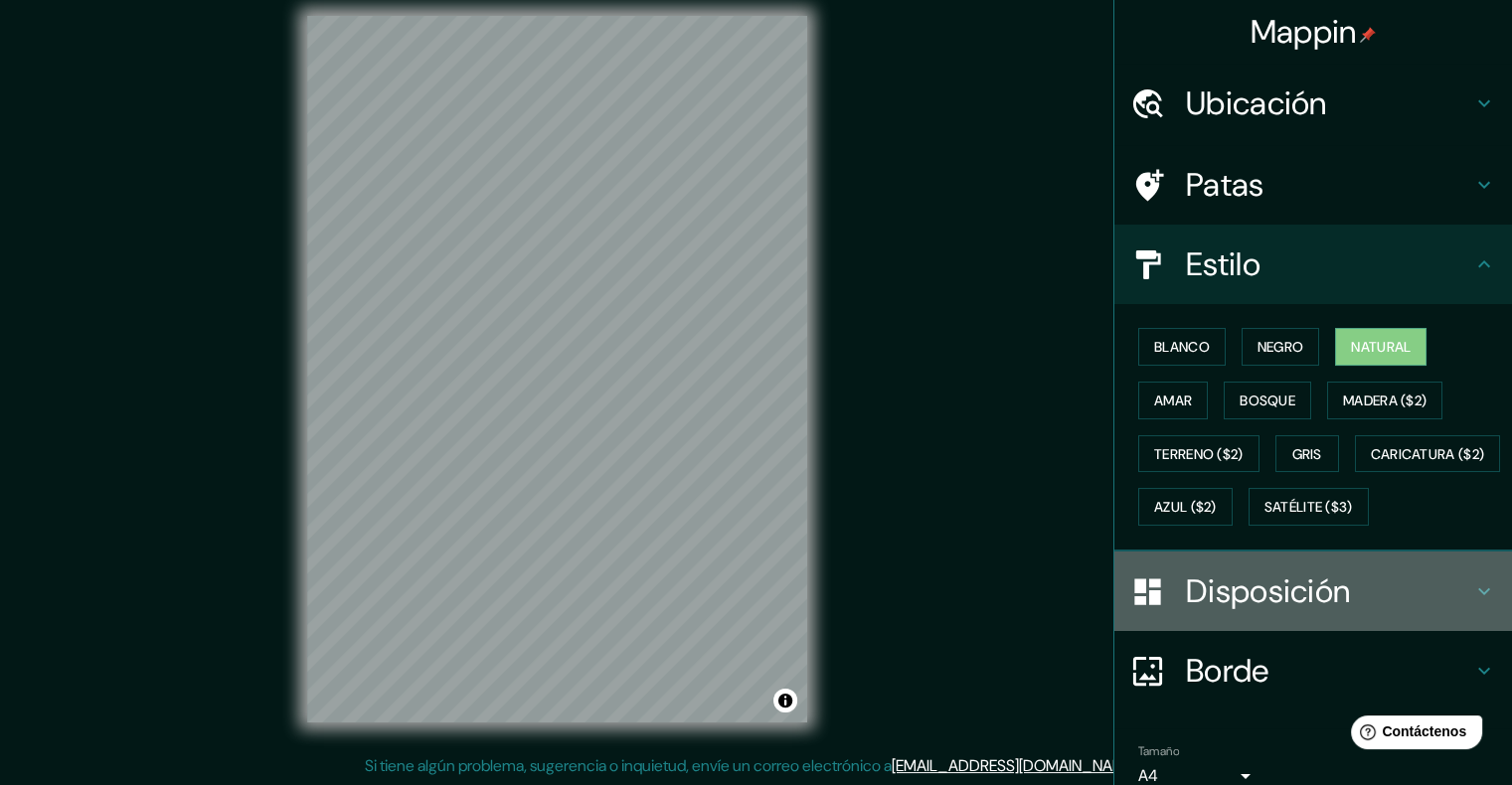 click on "Disposición" at bounding box center (1267, 591) 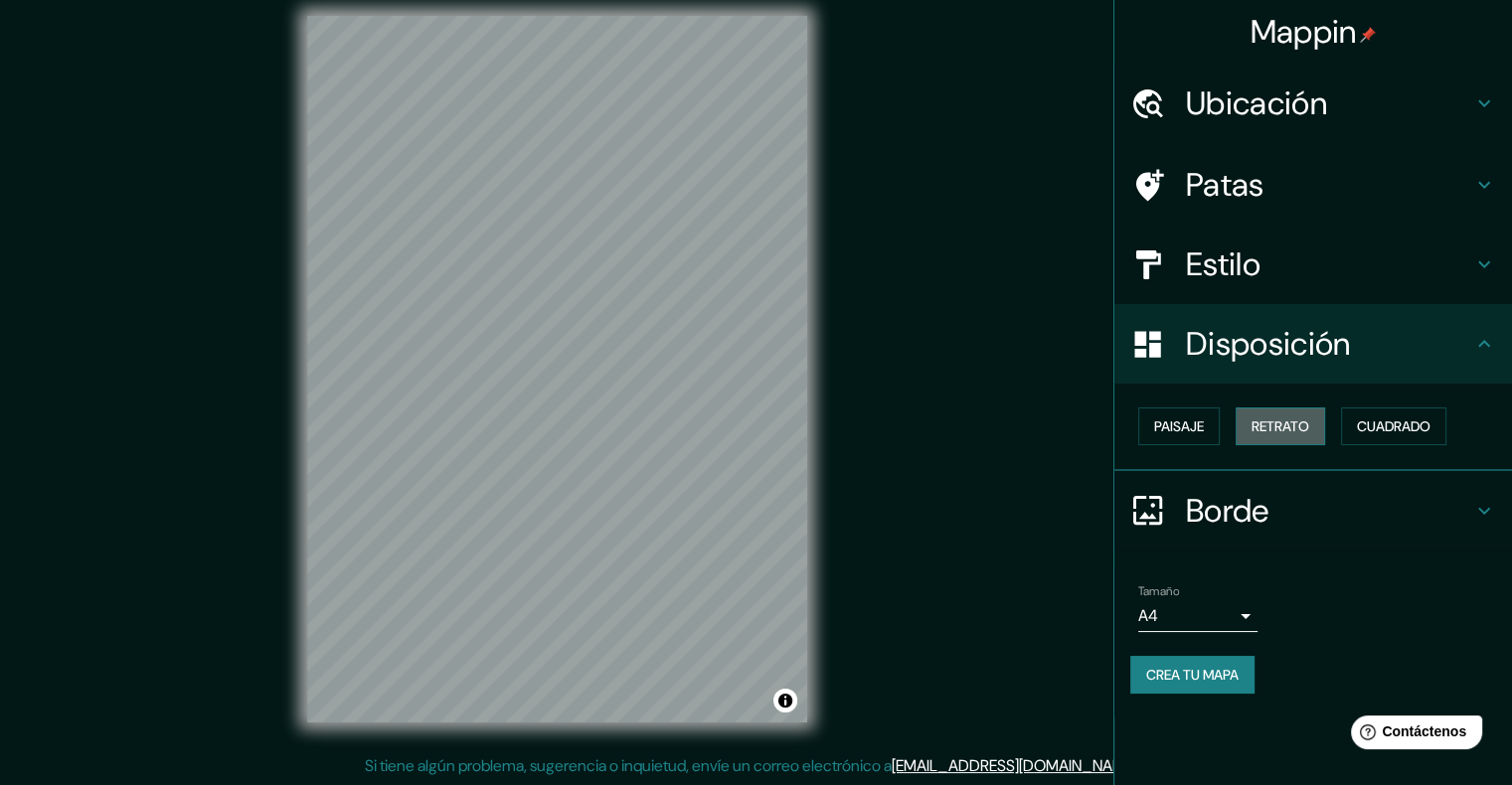 click on "Retrato" at bounding box center [1280, 426] 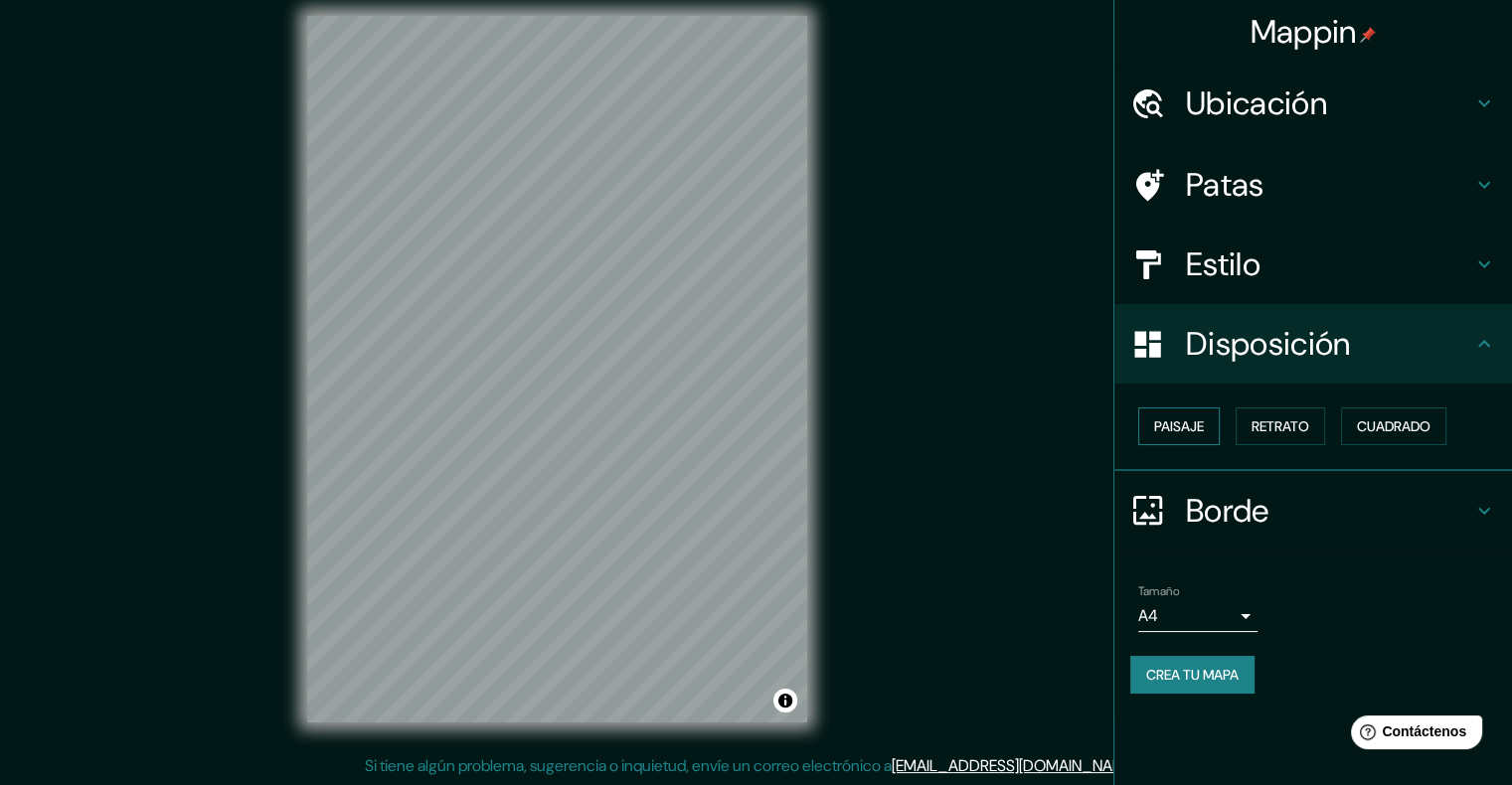 click on "Paisaje" at bounding box center (1179, 426) 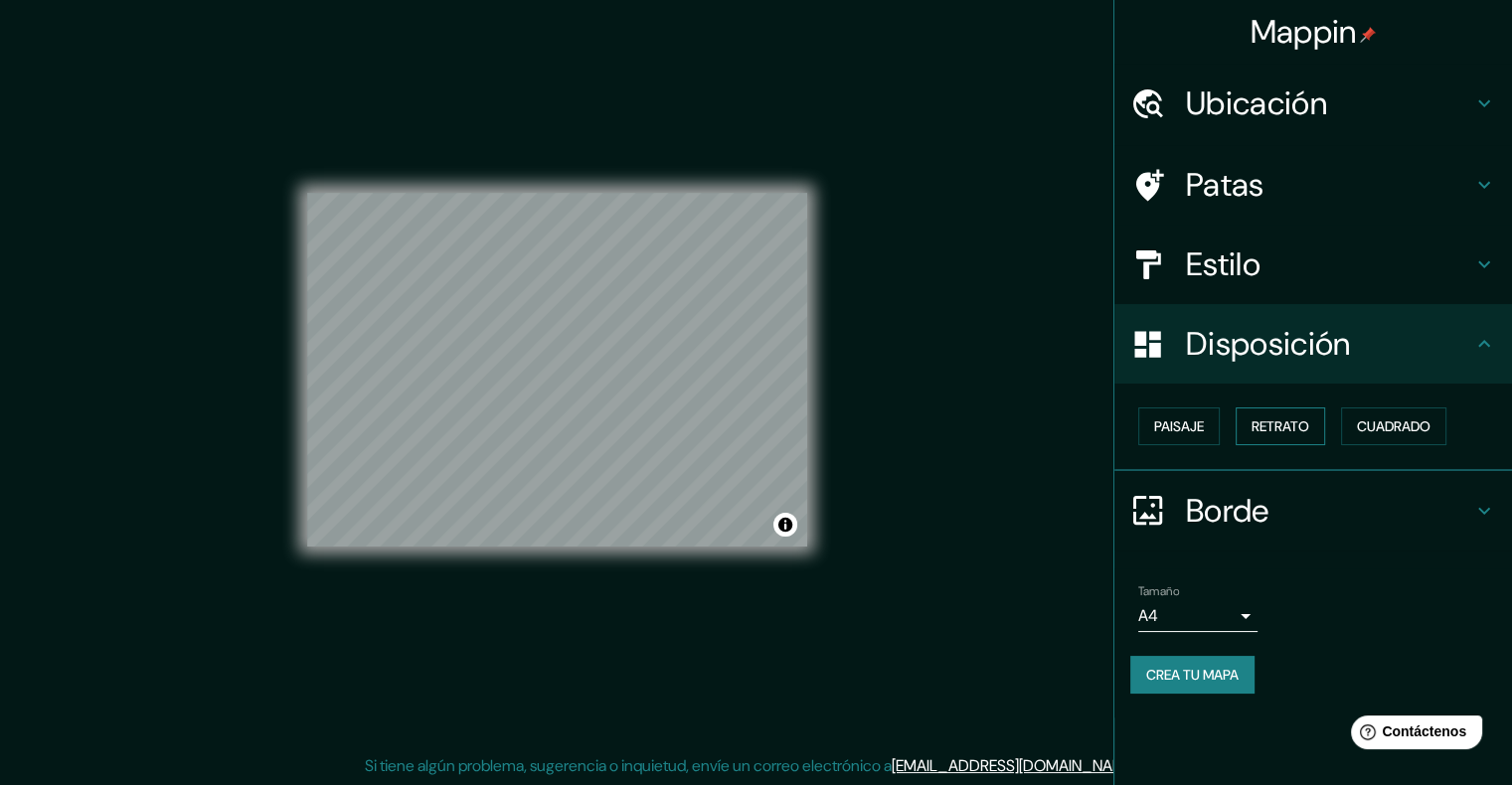 click on "Retrato" at bounding box center [1280, 426] 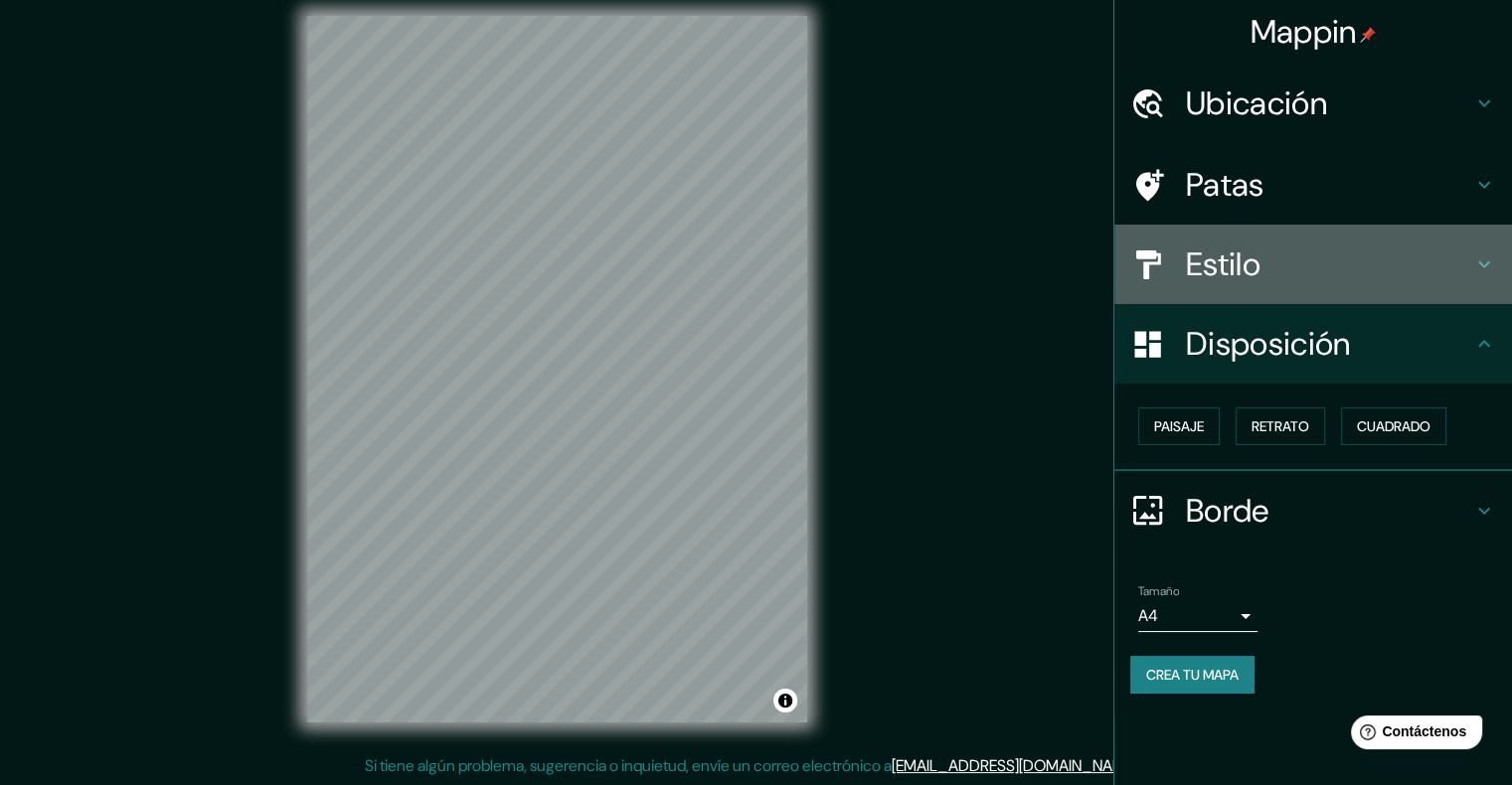 click on "Estilo" at bounding box center (1313, 264) 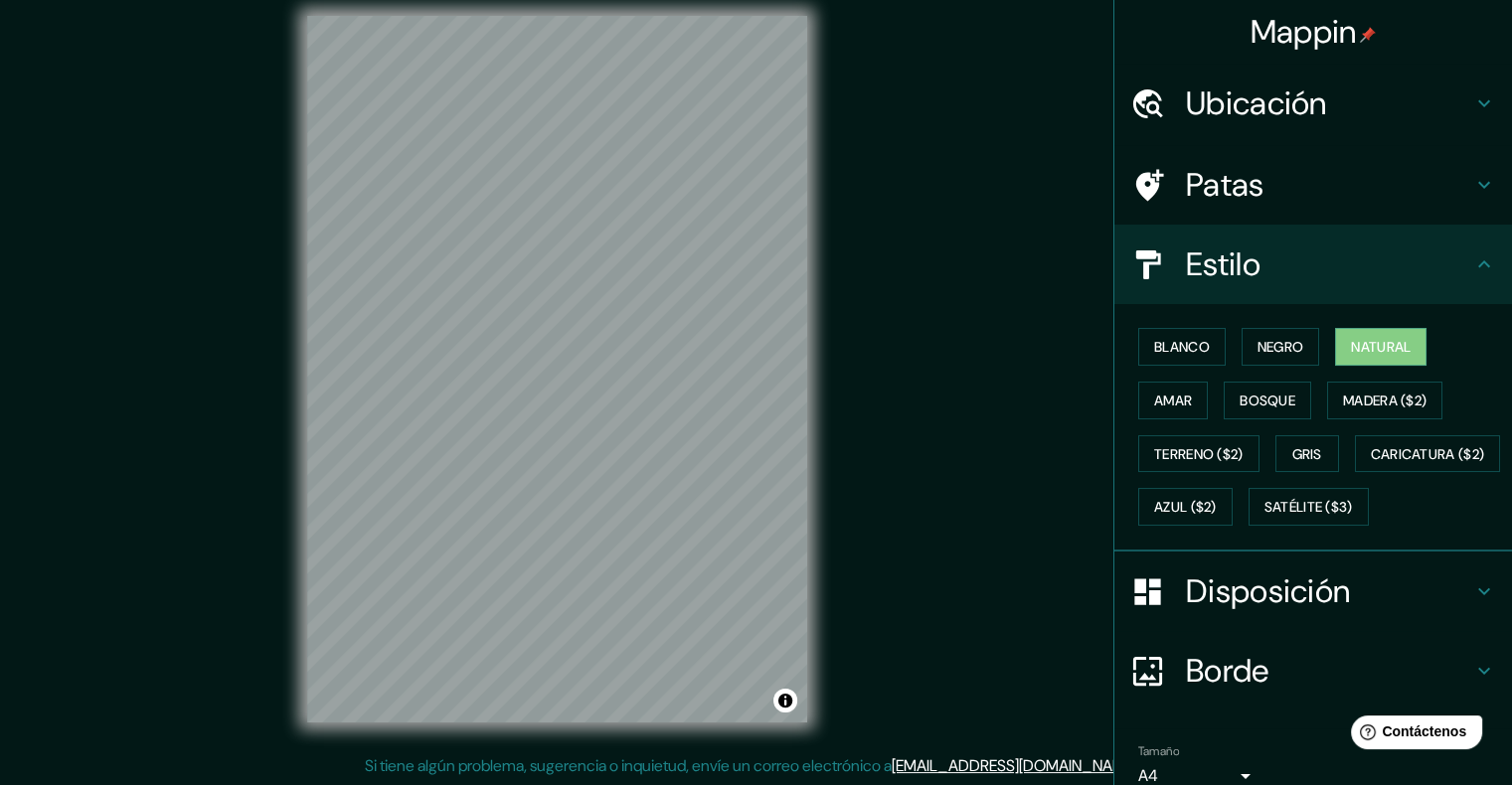click on "Patas" at bounding box center (1313, 185) 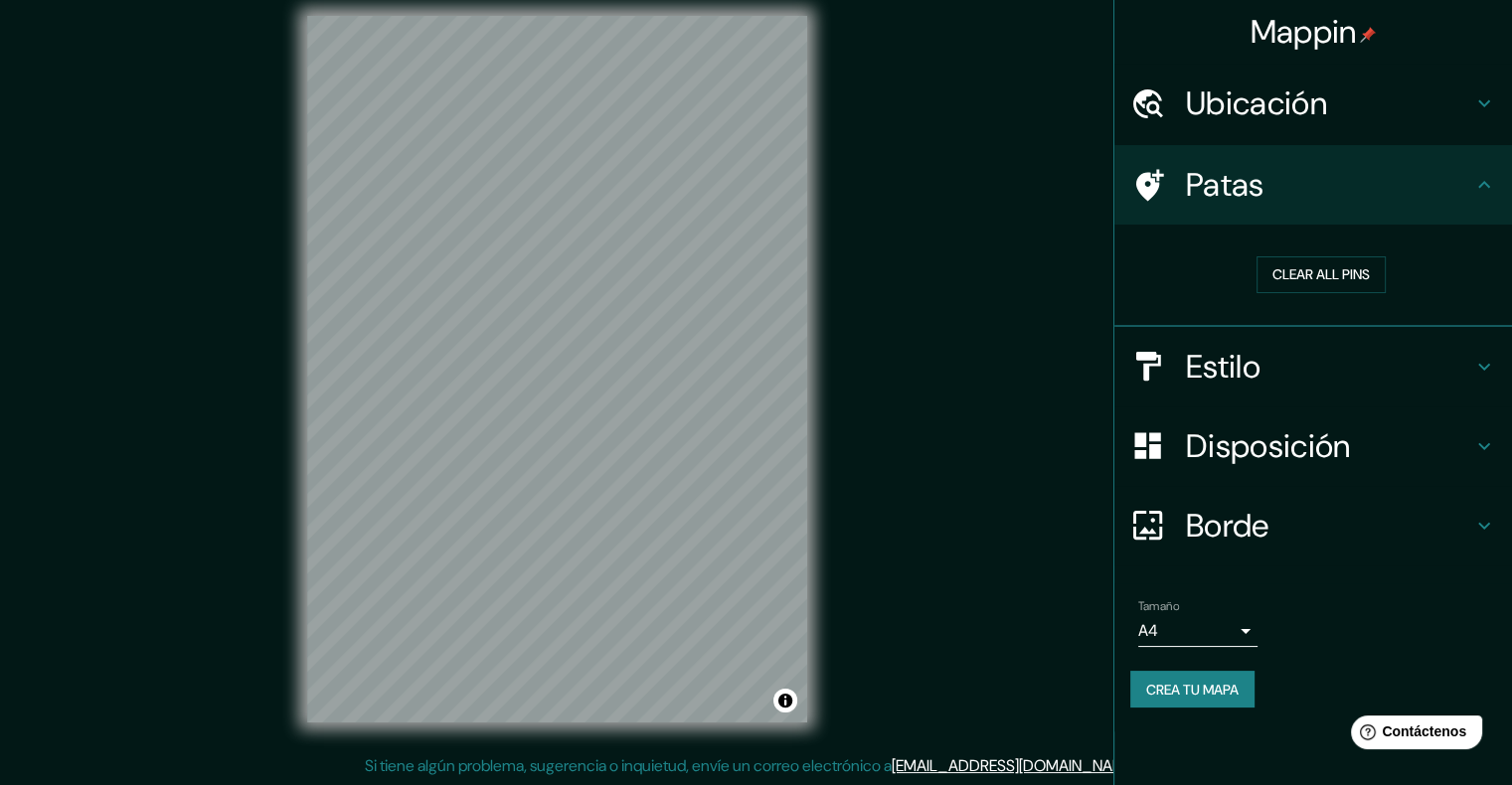 click on "Ubicación" at bounding box center [1329, 103] 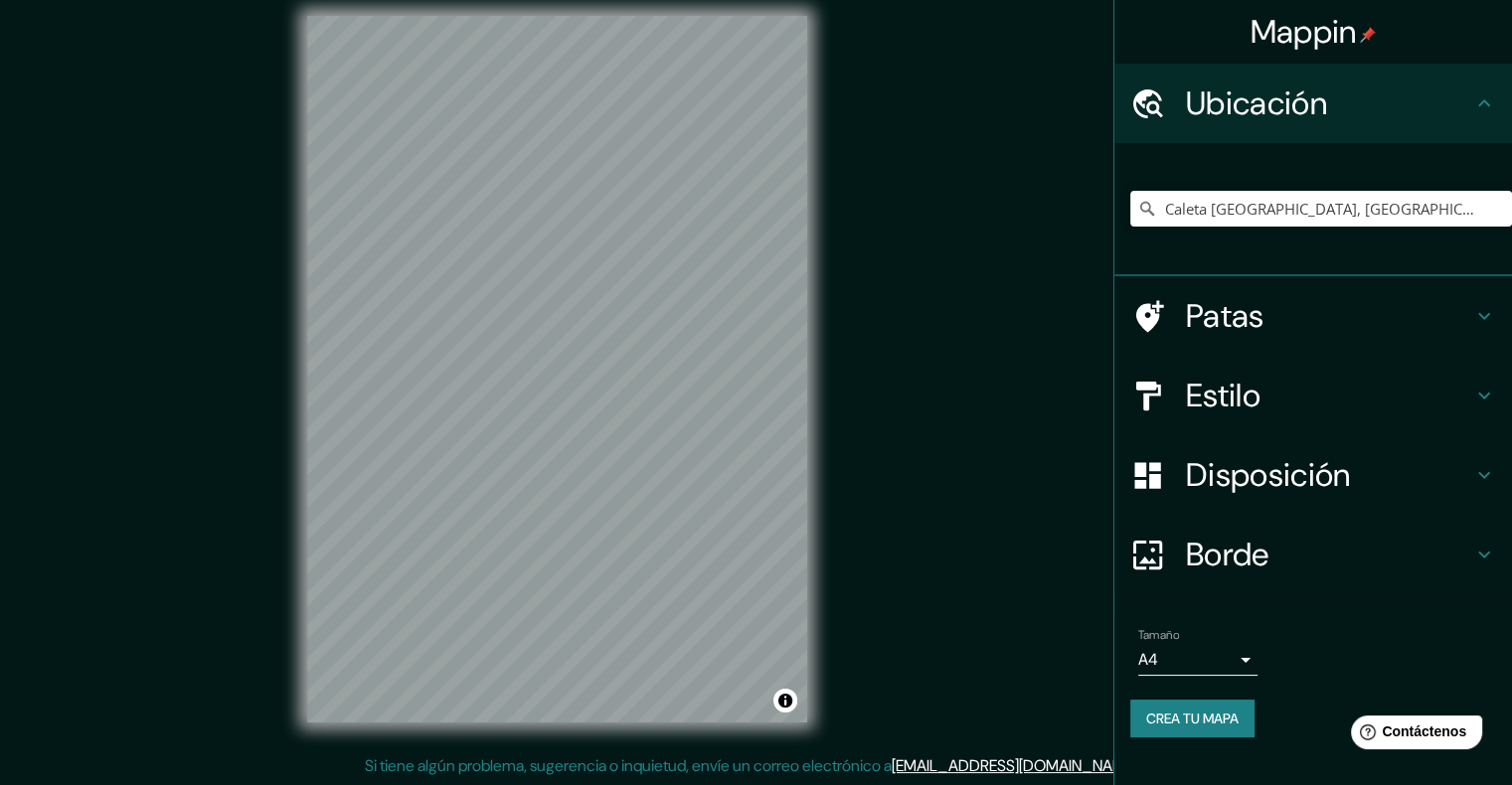 click on "Mappin Ubicación Caleta [GEOGRAPHIC_DATA], [GEOGRAPHIC_DATA], [GEOGRAPHIC_DATA] 1780000, [GEOGRAPHIC_DATA] Patas Estilo Disposición Borde Elige un borde.  Consejo  : puedes opacar las capas del marco para crear efectos geniales. Ninguno Simple Transparente Elegante Tamaño A4 single Crea tu mapa © Mapbox   © OpenStreetMap   Improve this map Si tiene algún problema, sugerencia o inquietud, envíe un correo electrónico a  [EMAIL_ADDRESS][DOMAIN_NAME]  .   . . Texto original Valora esta traducción Tu opinión servirá para ayudar a mejorar el Traductor de Google" at bounding box center (756, 377) 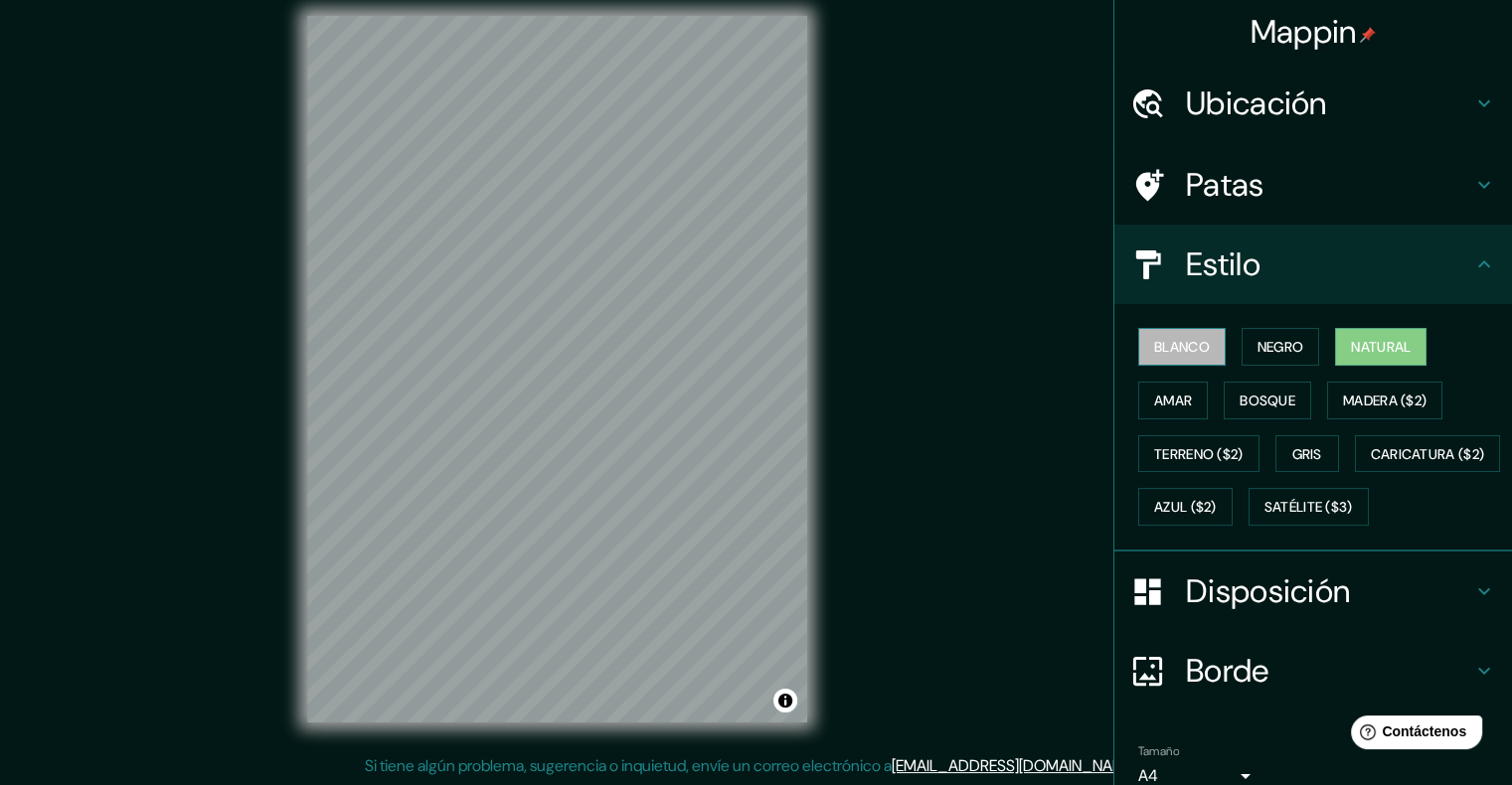 click on "Blanco" at bounding box center [1182, 347] 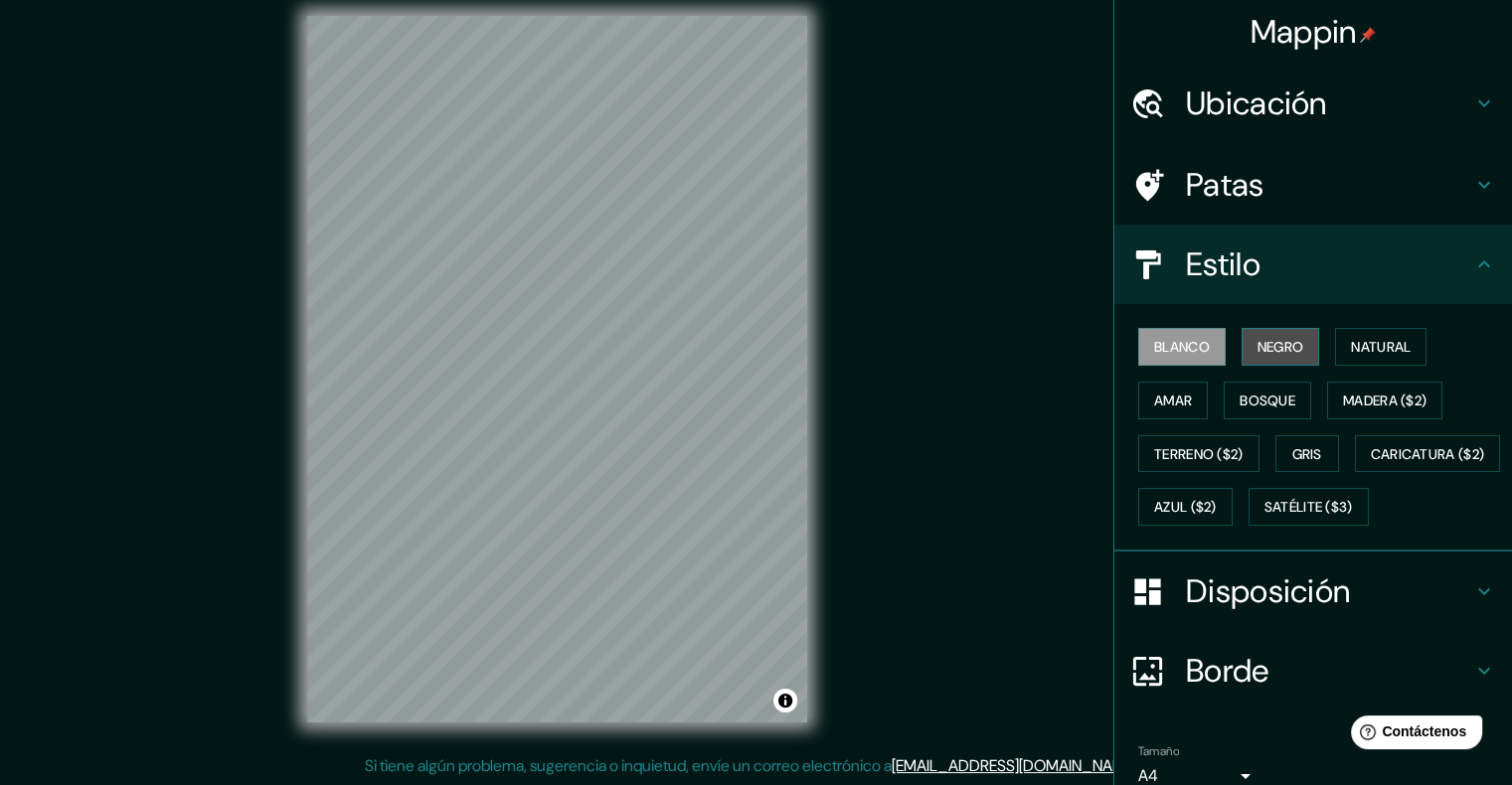 click on "Negro" at bounding box center (1280, 347) 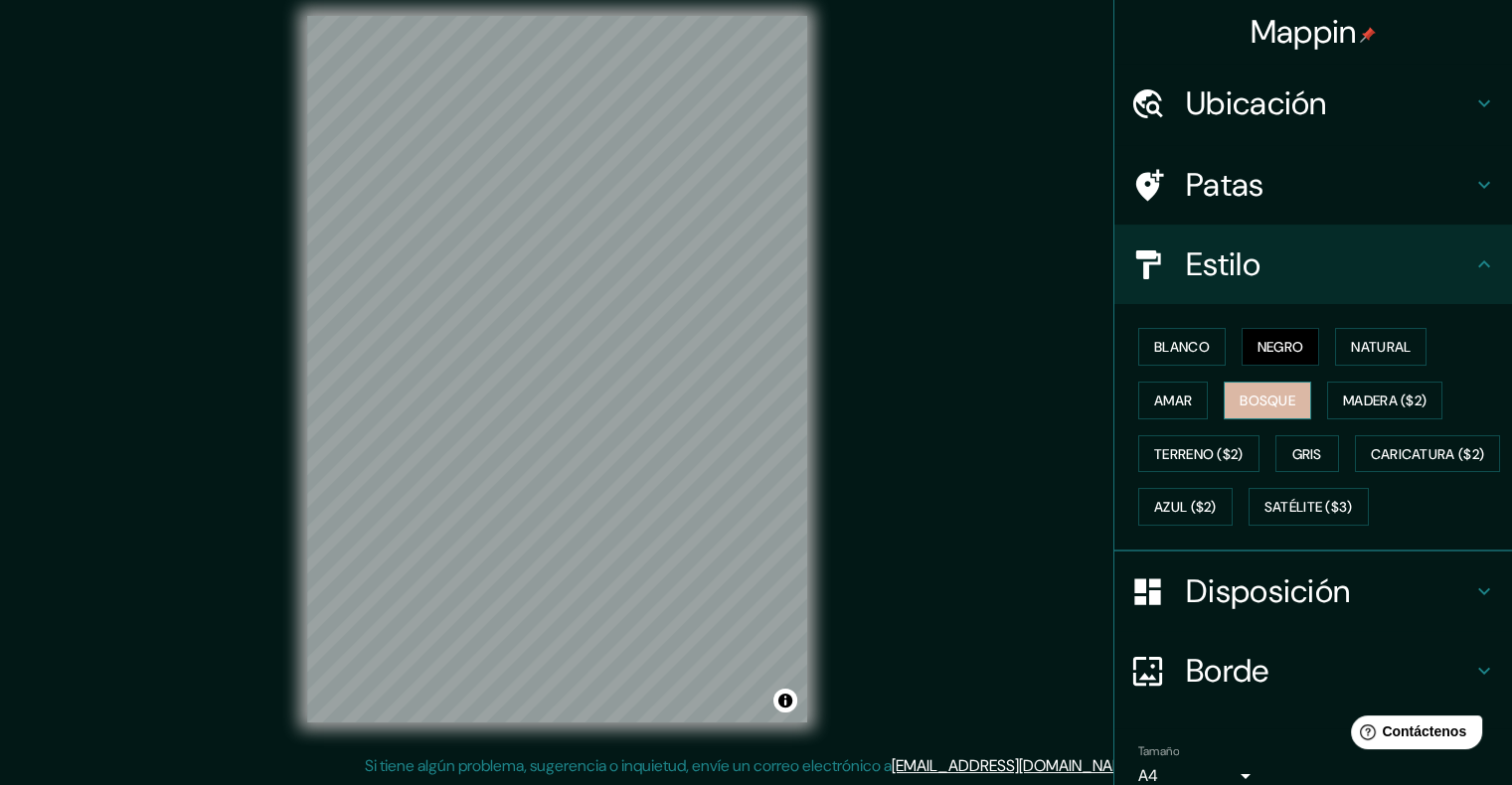 click on "Bosque" at bounding box center (1267, 400) 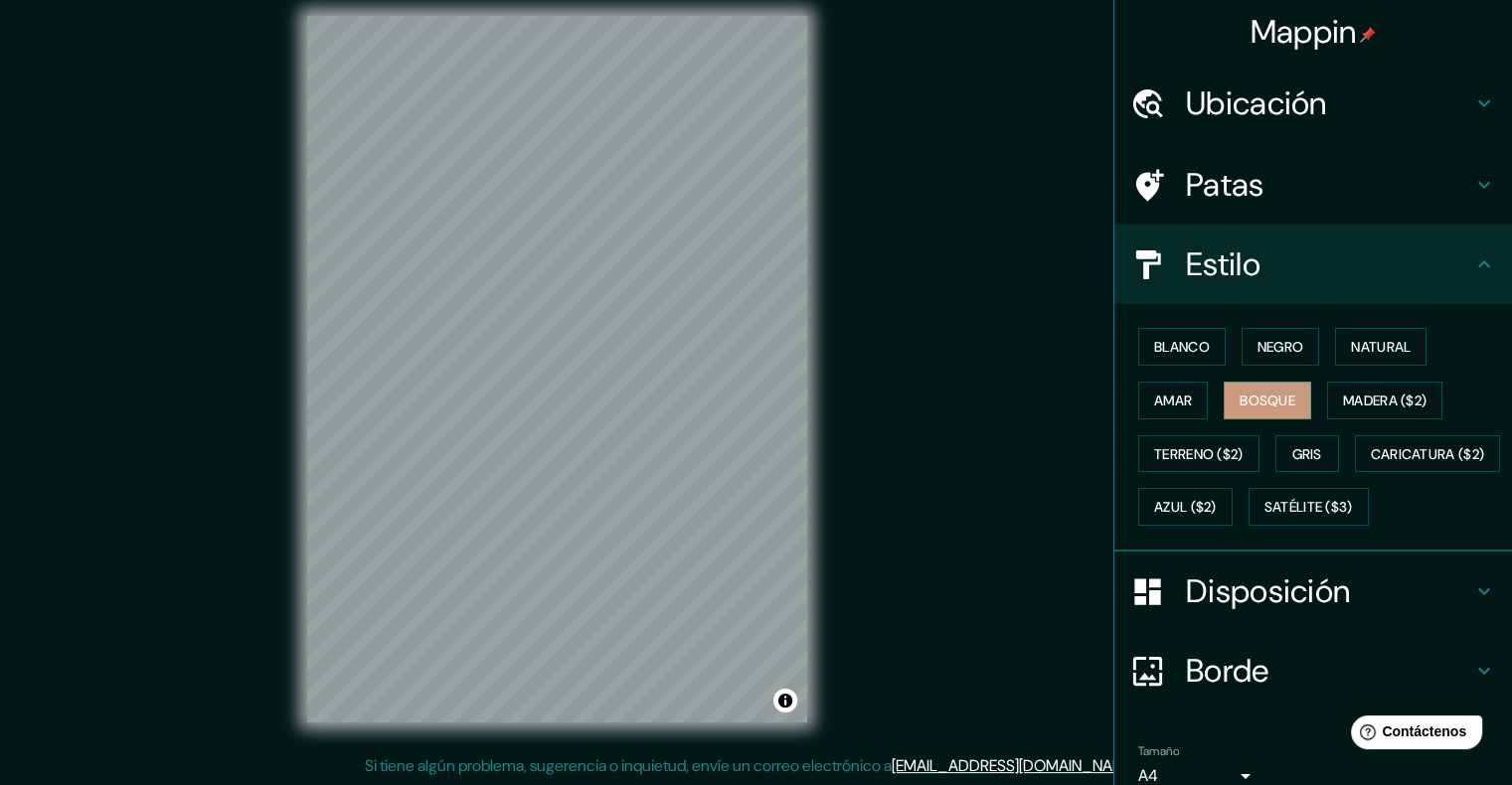 click on "© Mapbox   © OpenStreetMap   Improve this map" at bounding box center (557, 369) 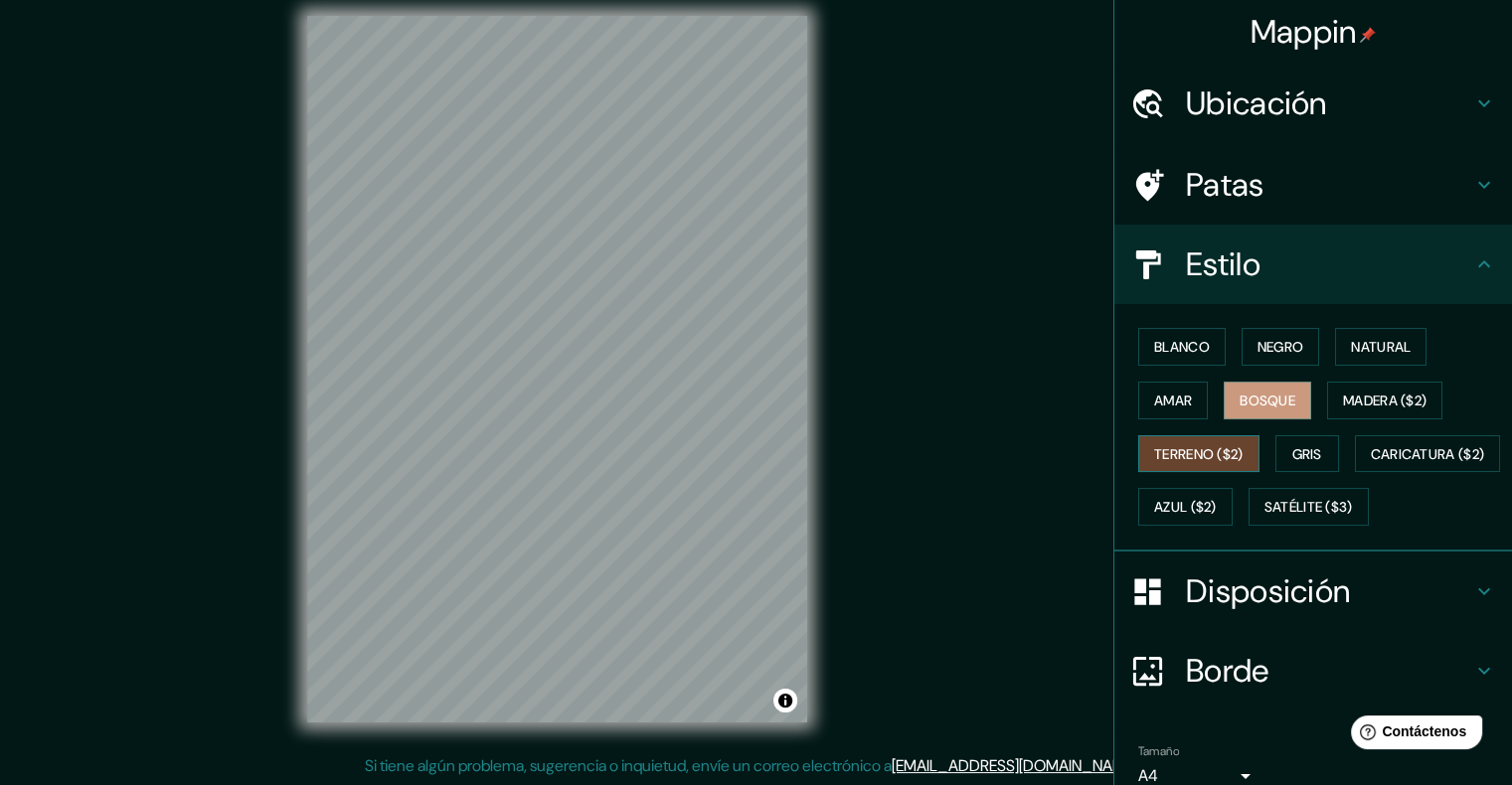 click on "Terreno ($2)" at bounding box center [1199, 454] 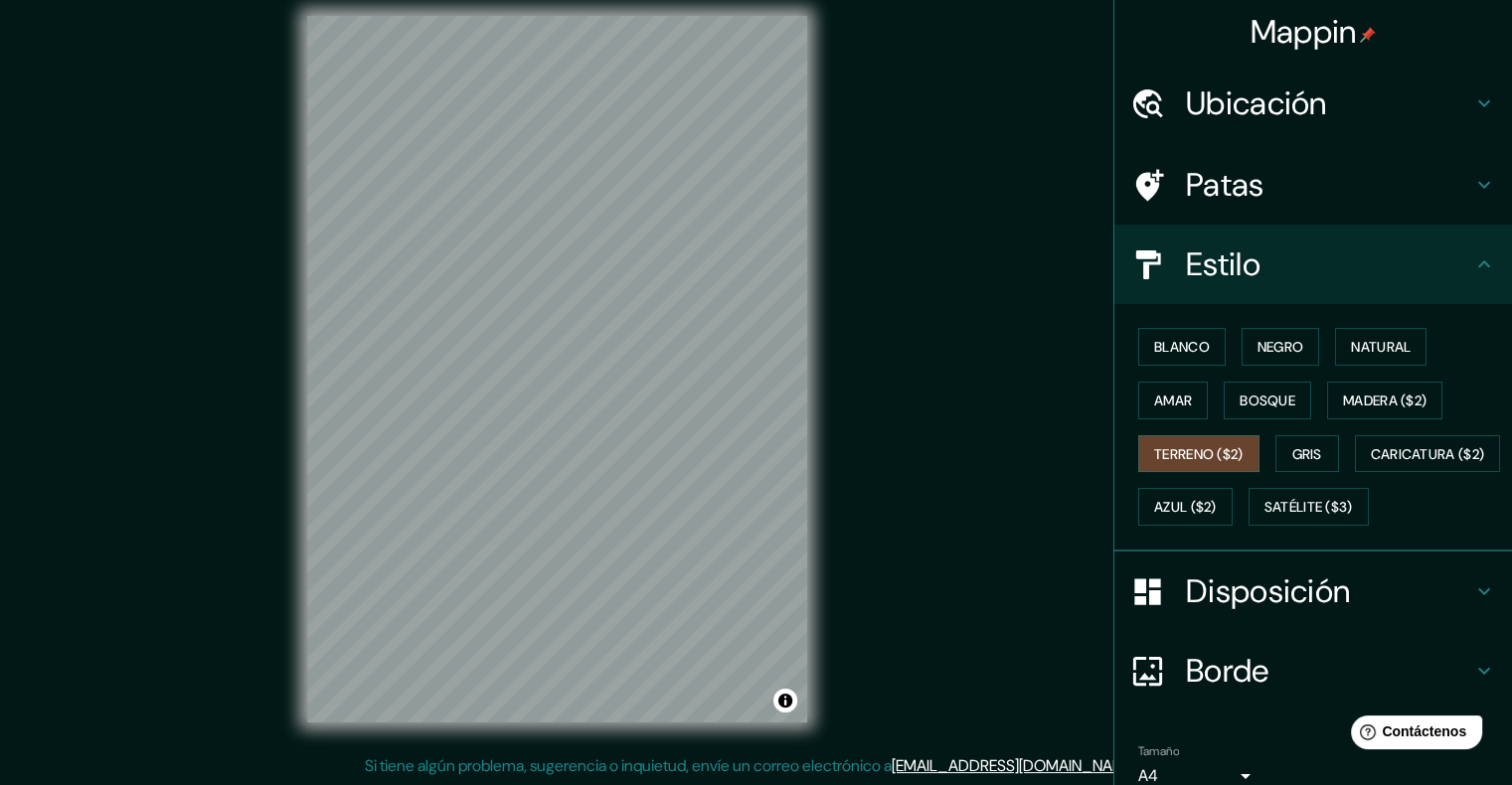 click on "Mappin Ubicación Caleta [GEOGRAPHIC_DATA], [GEOGRAPHIC_DATA], [GEOGRAPHIC_DATA] 1780000, [GEOGRAPHIC_DATA] Patas Estilo Blanco Negro Natural [PERSON_NAME] ($2) Terreno ($2) Gris Caricatura ($2) Azul ($2) Satélite ($3) Disposición Borde Elige un borde.  Consejo  : puedes opacar las capas del marco para crear efectos geniales. Ninguno Simple Transparente Elegante Tamaño A4 single Crea tu mapa © Mapbox   © OpenStreetMap   Improve this map Si tiene algún problema, sugerencia o inquietud, envíe un correo electrónico a  [EMAIL_ADDRESS][DOMAIN_NAME]  .   . . Texto original Valora esta traducción Tu opinión servirá para ayudar a mejorar el Traductor de Google" at bounding box center (756, 377) 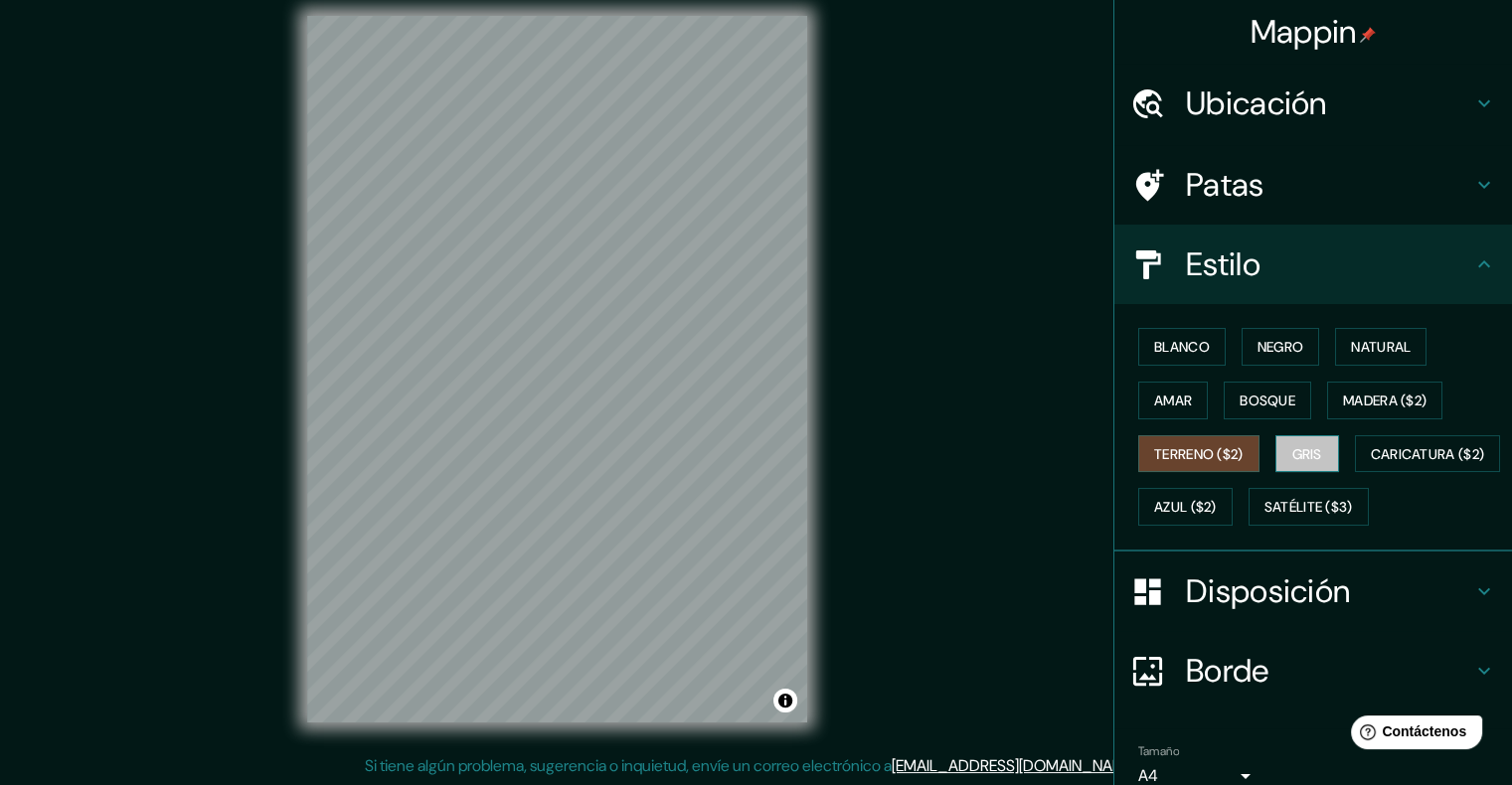 click on "Gris" at bounding box center [1307, 454] 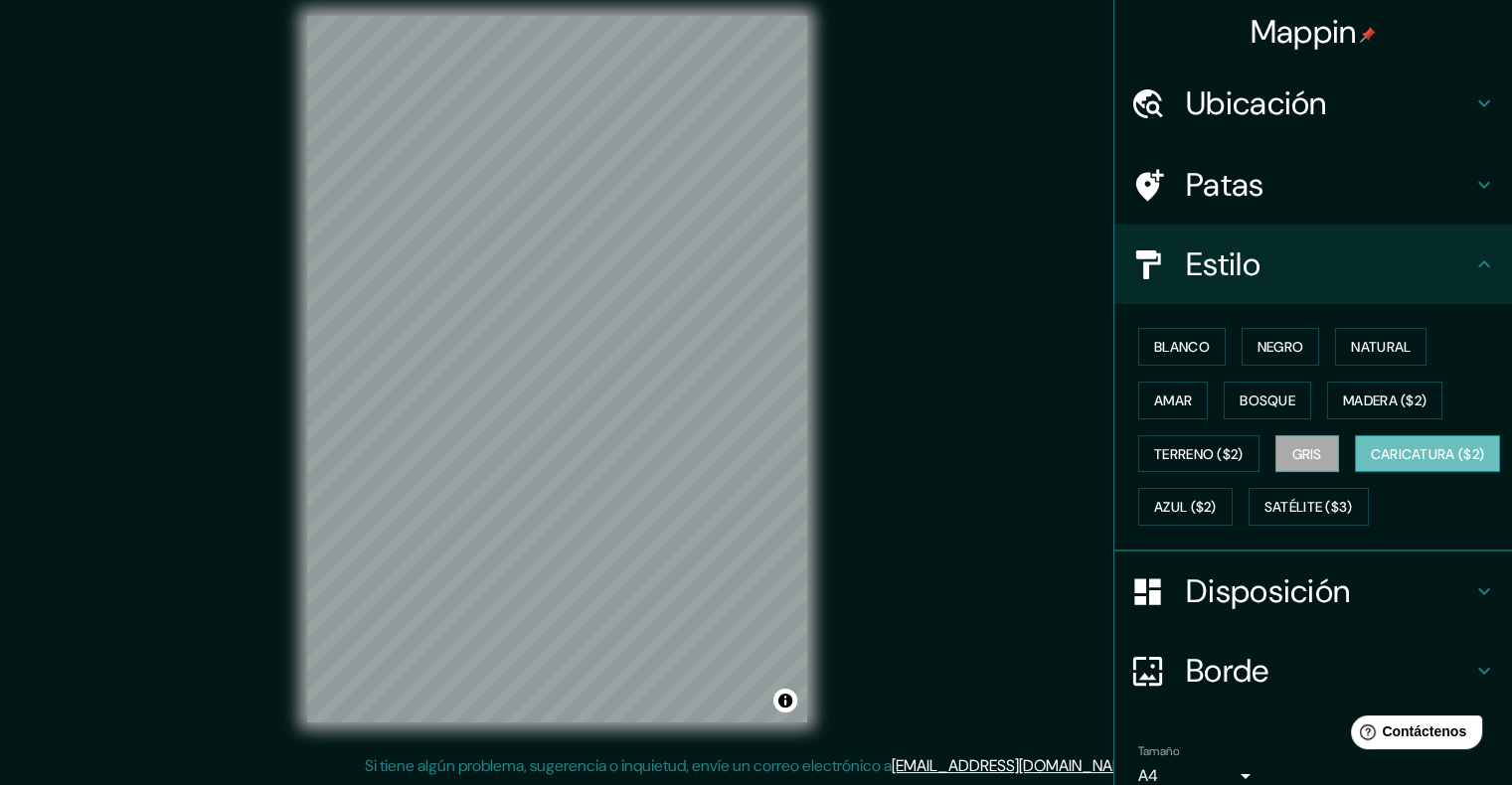 click on "Caricatura ($2)" at bounding box center (1428, 454) 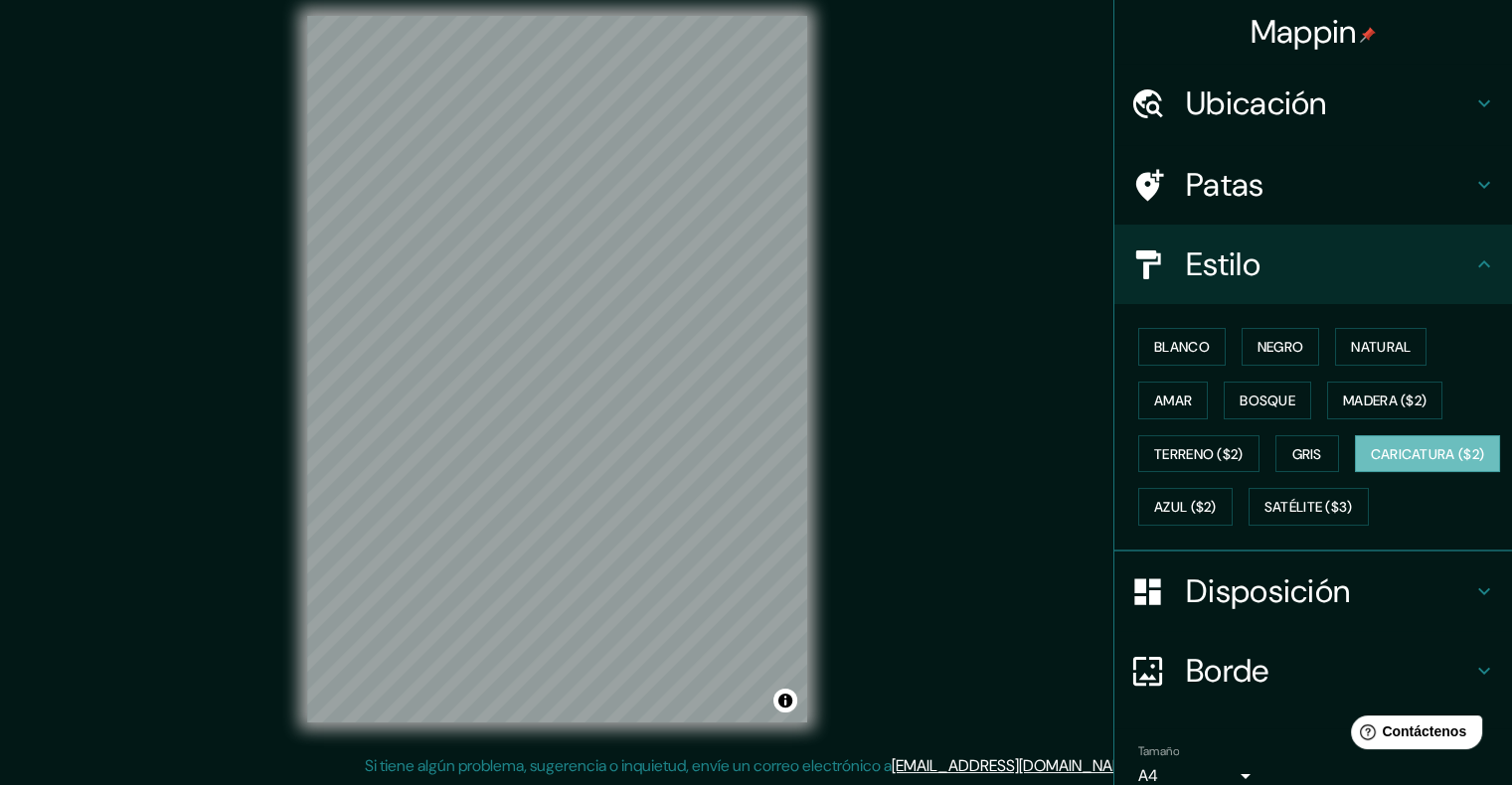 click on "Mappin Ubicación Caleta [GEOGRAPHIC_DATA], [GEOGRAPHIC_DATA], [GEOGRAPHIC_DATA] 1780000, [GEOGRAPHIC_DATA] Patas Estilo Blanco Negro Natural [PERSON_NAME] ($2) Terreno ($2) Gris Caricatura ($2) Azul ($2) Satélite ($3) Disposición Borde Elige un borde.  Consejo  : puedes opacar las capas del marco para crear efectos geniales. Ninguno Simple Transparente Elegante Tamaño A4 single Crea tu mapa © Mapbox   © OpenStreetMap   Improve this map Si tiene algún problema, sugerencia o inquietud, envíe un correo electrónico a  [EMAIL_ADDRESS][DOMAIN_NAME]  .   . . Texto original Valora esta traducción Tu opinión servirá para ayudar a mejorar el Traductor de Google" at bounding box center [756, 377] 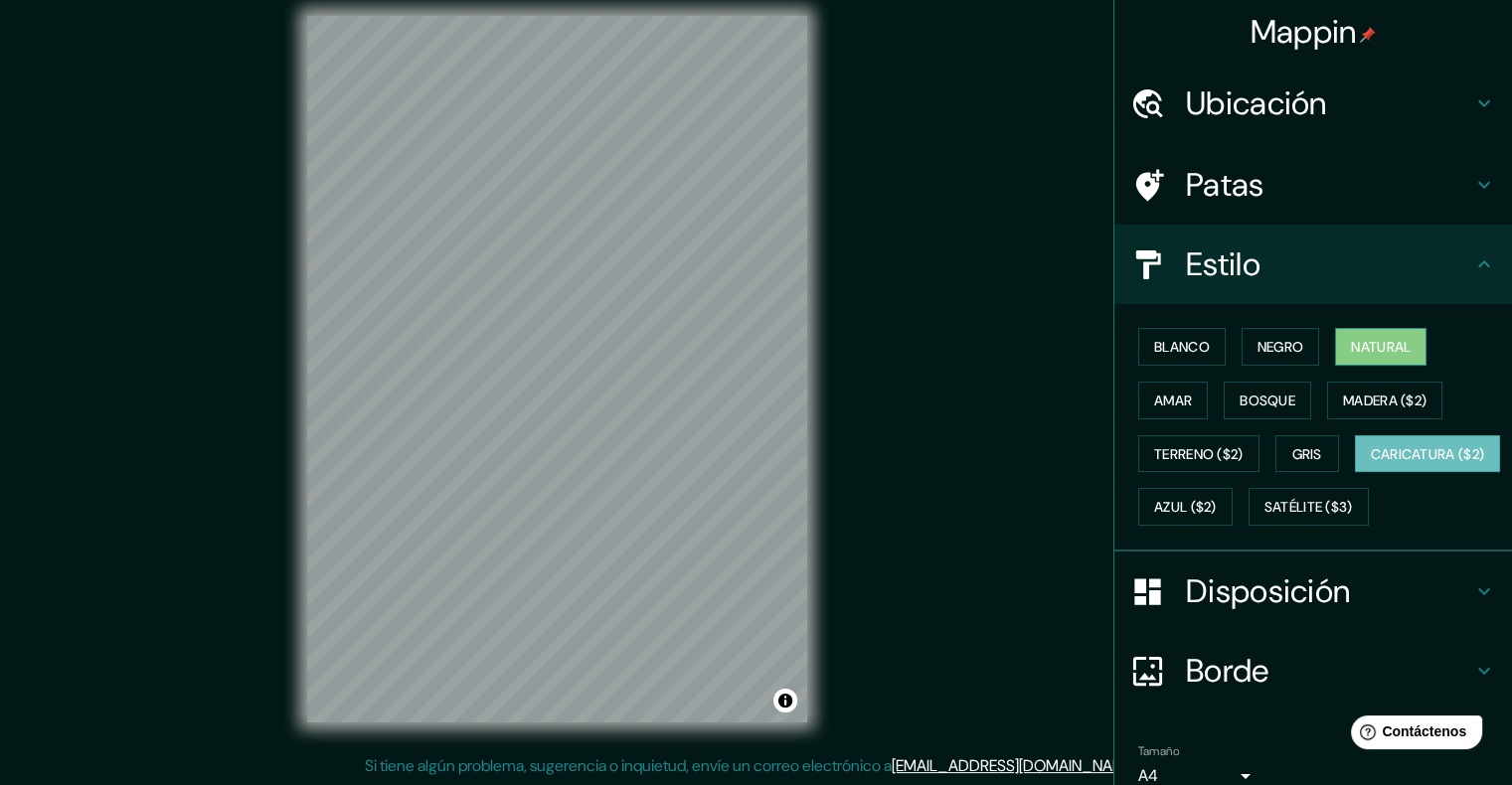 click on "Natural" at bounding box center (1381, 347) 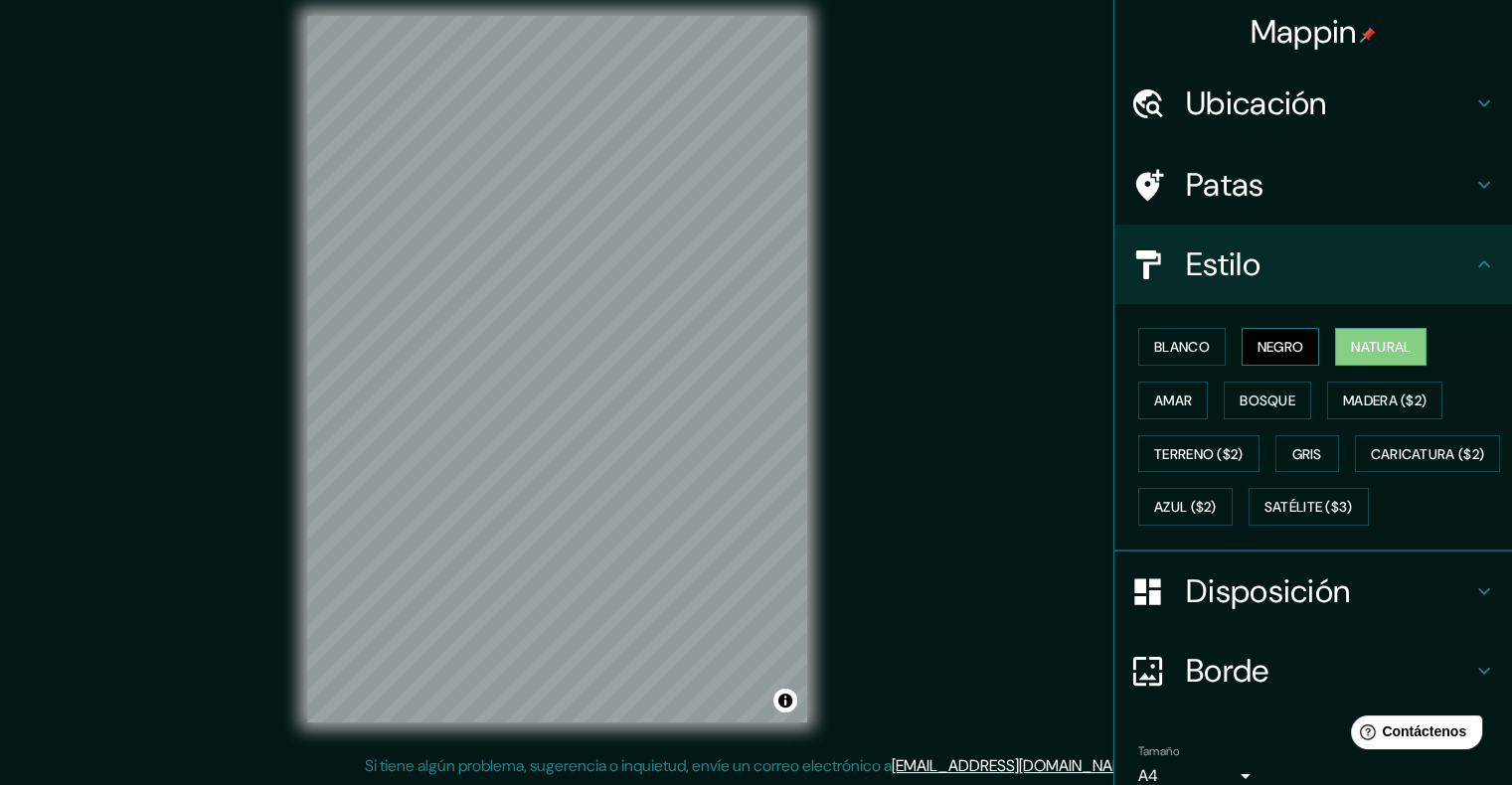 click on "Negro" at bounding box center (1280, 347) 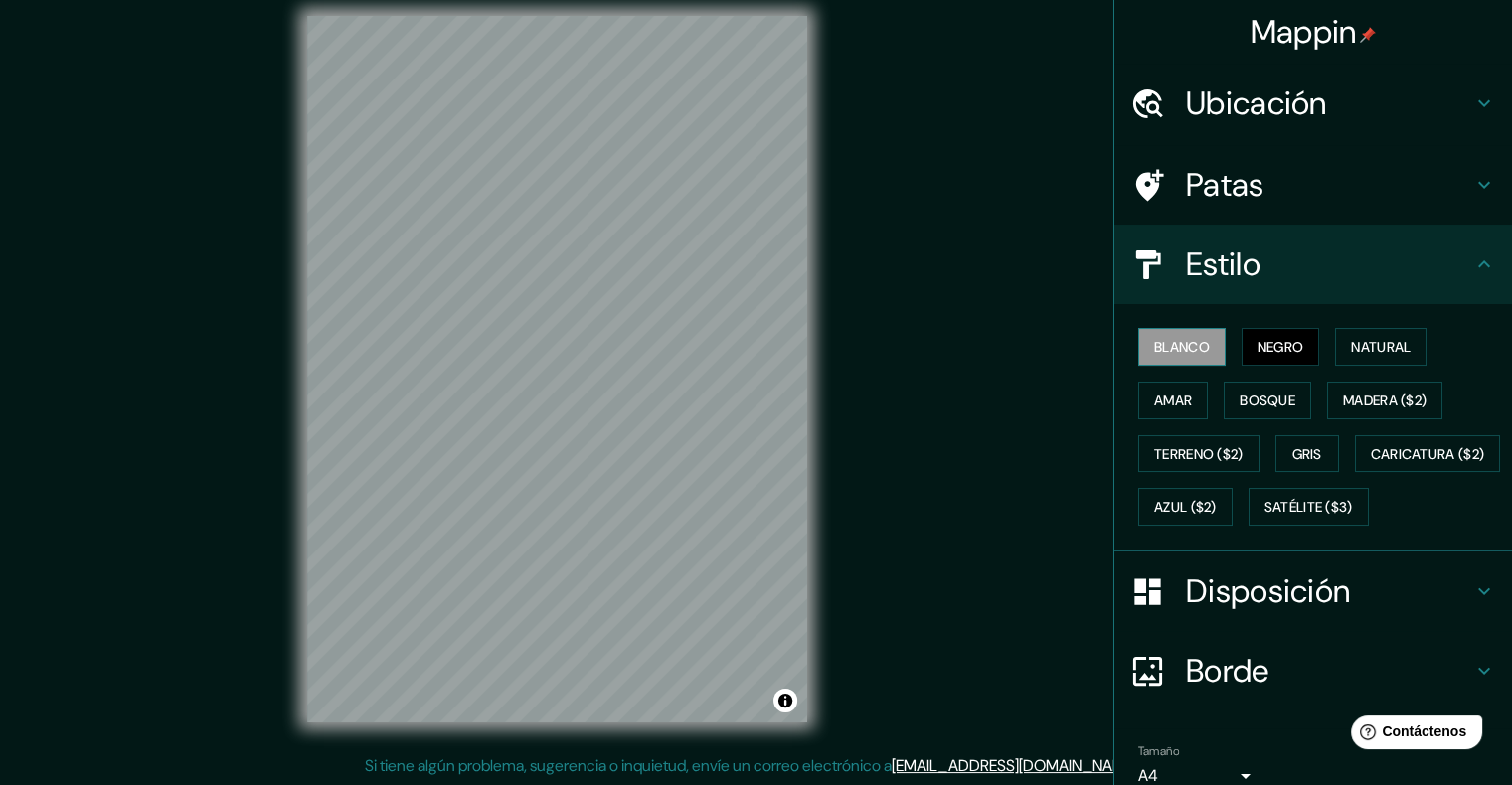 click on "Blanco" at bounding box center (1182, 347) 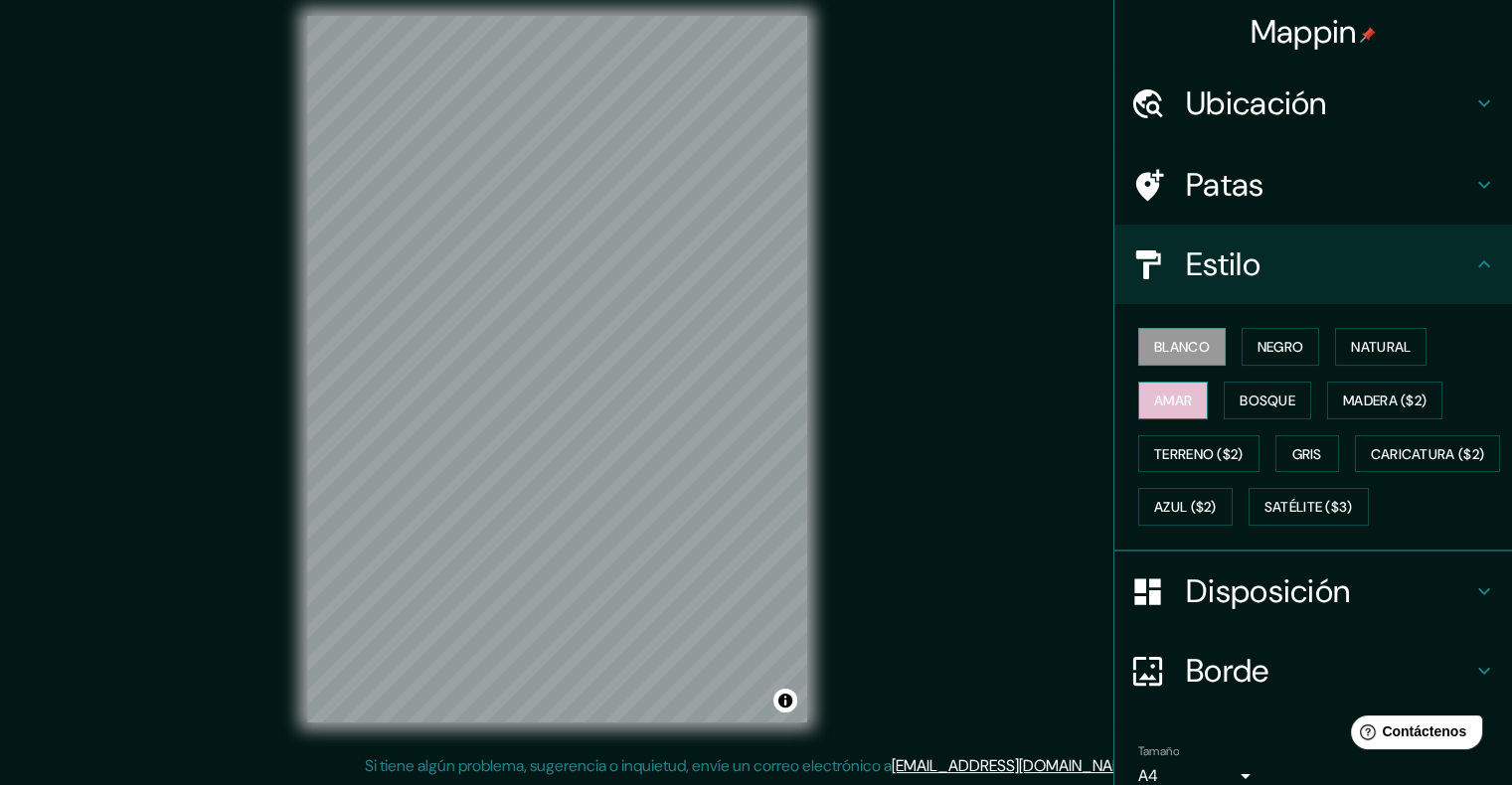 click on "Amar" at bounding box center (1173, 400) 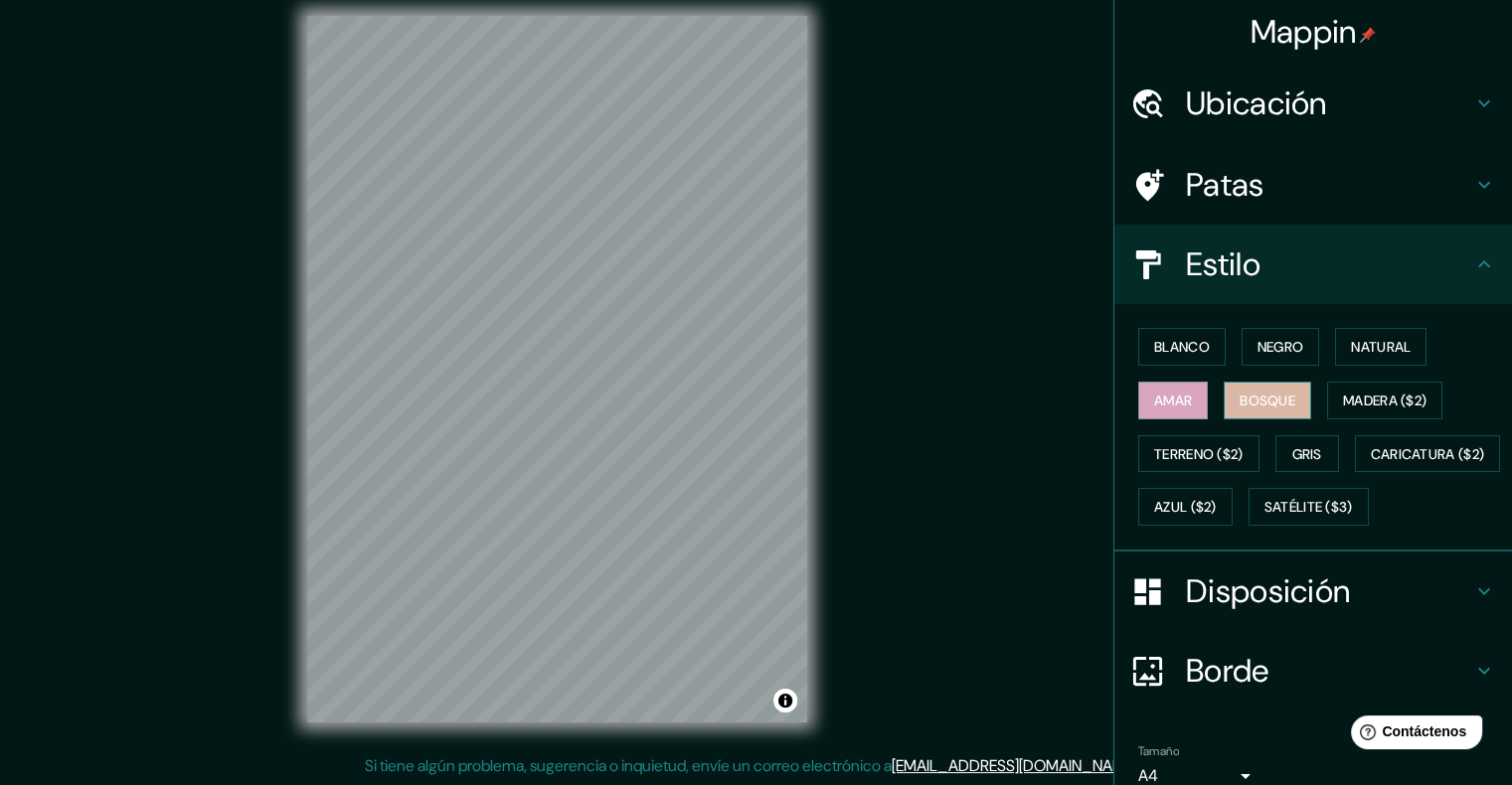 click on "Bosque" at bounding box center (1267, 400) 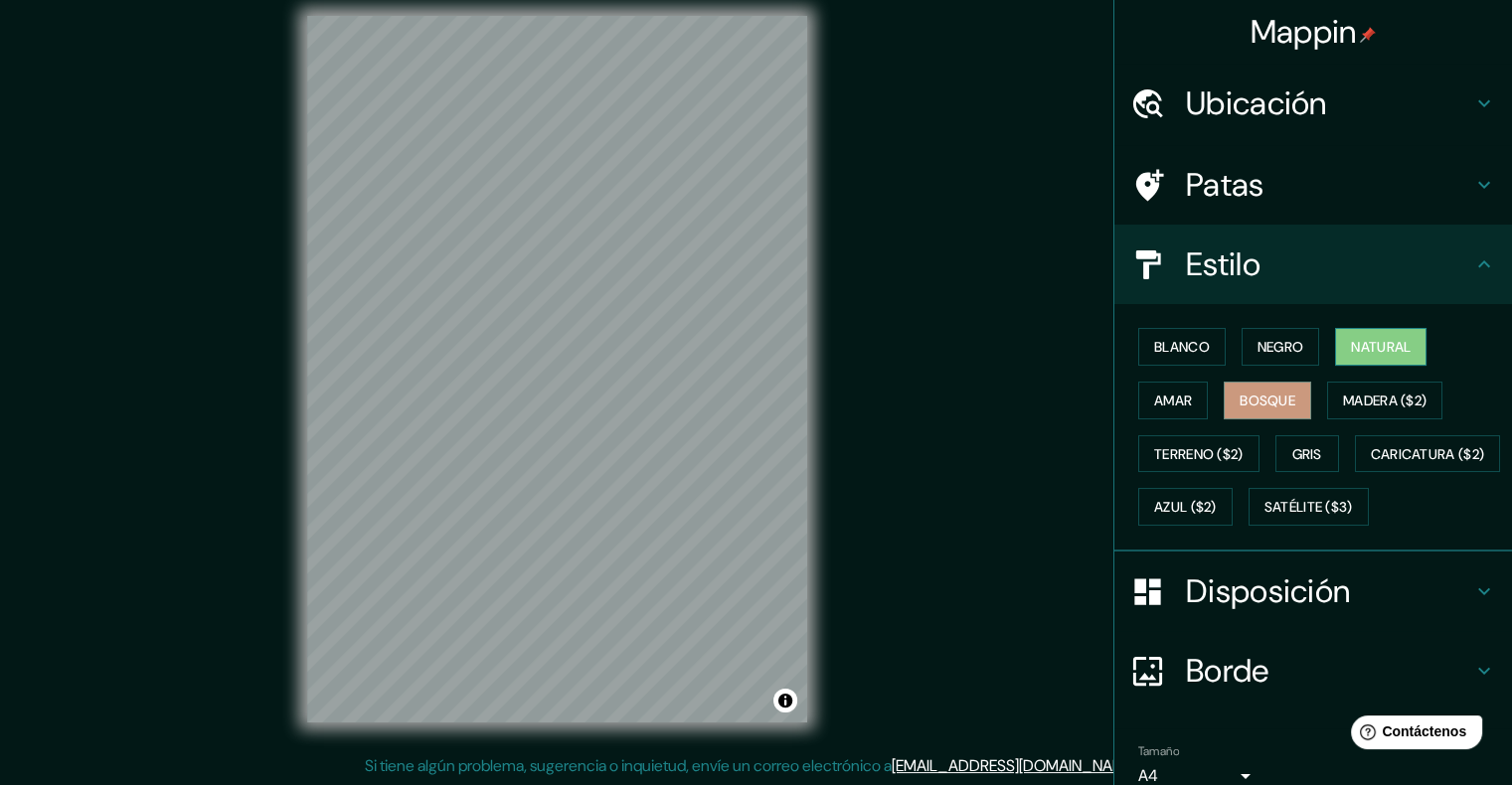 click on "Natural" at bounding box center [1381, 347] 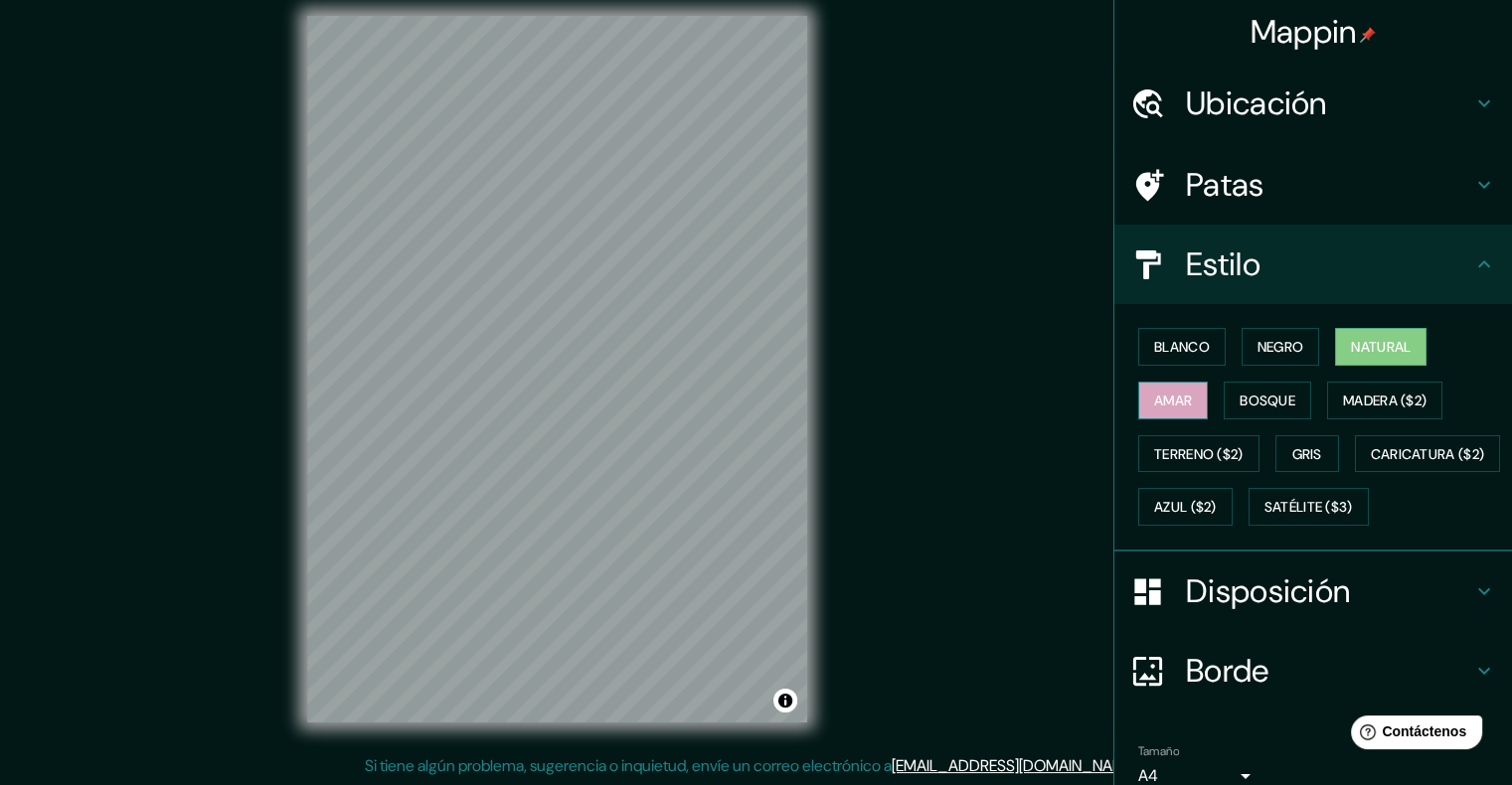 click on "Amar" at bounding box center [1173, 400] 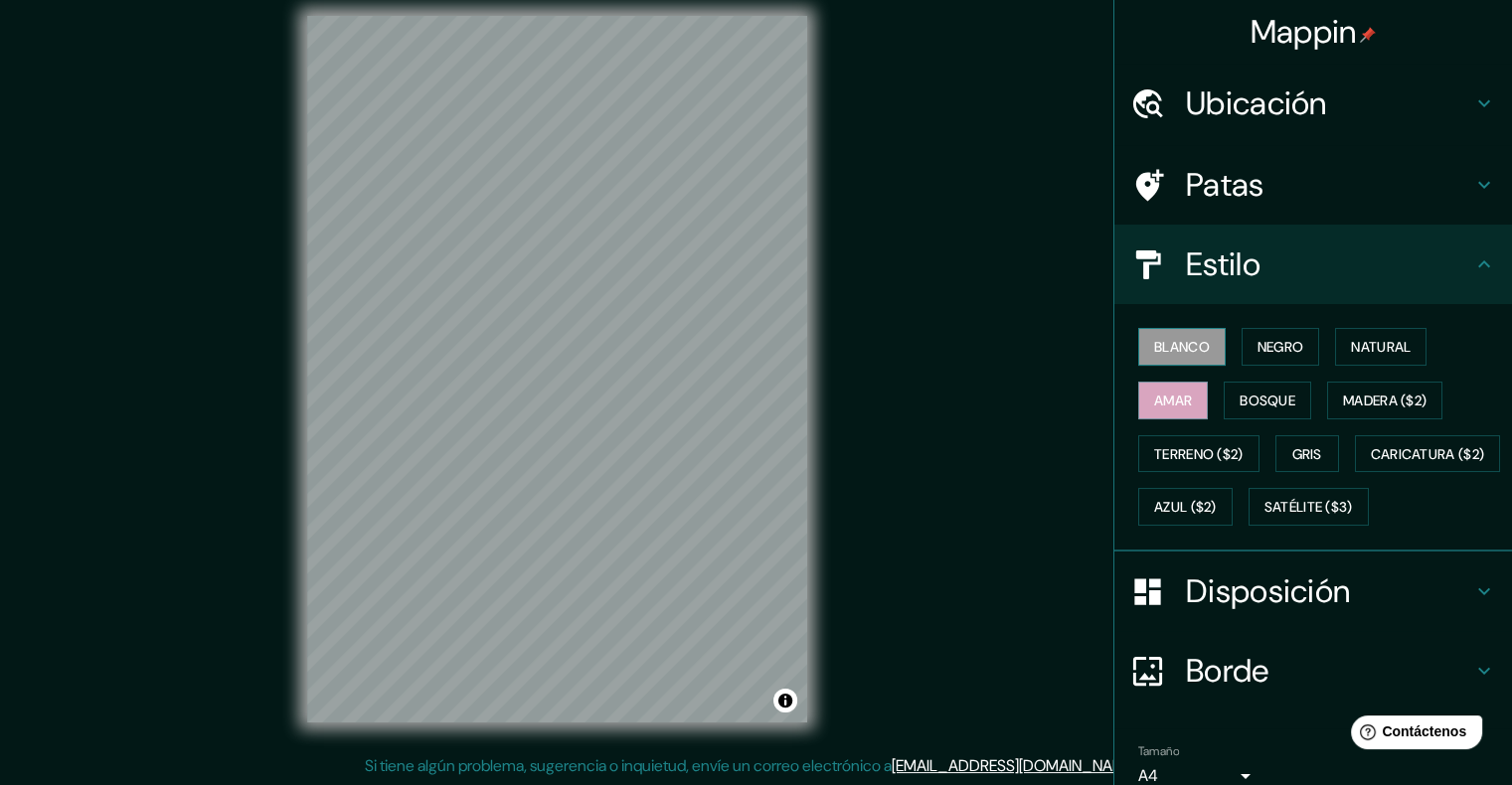 click on "Blanco" at bounding box center [1182, 347] 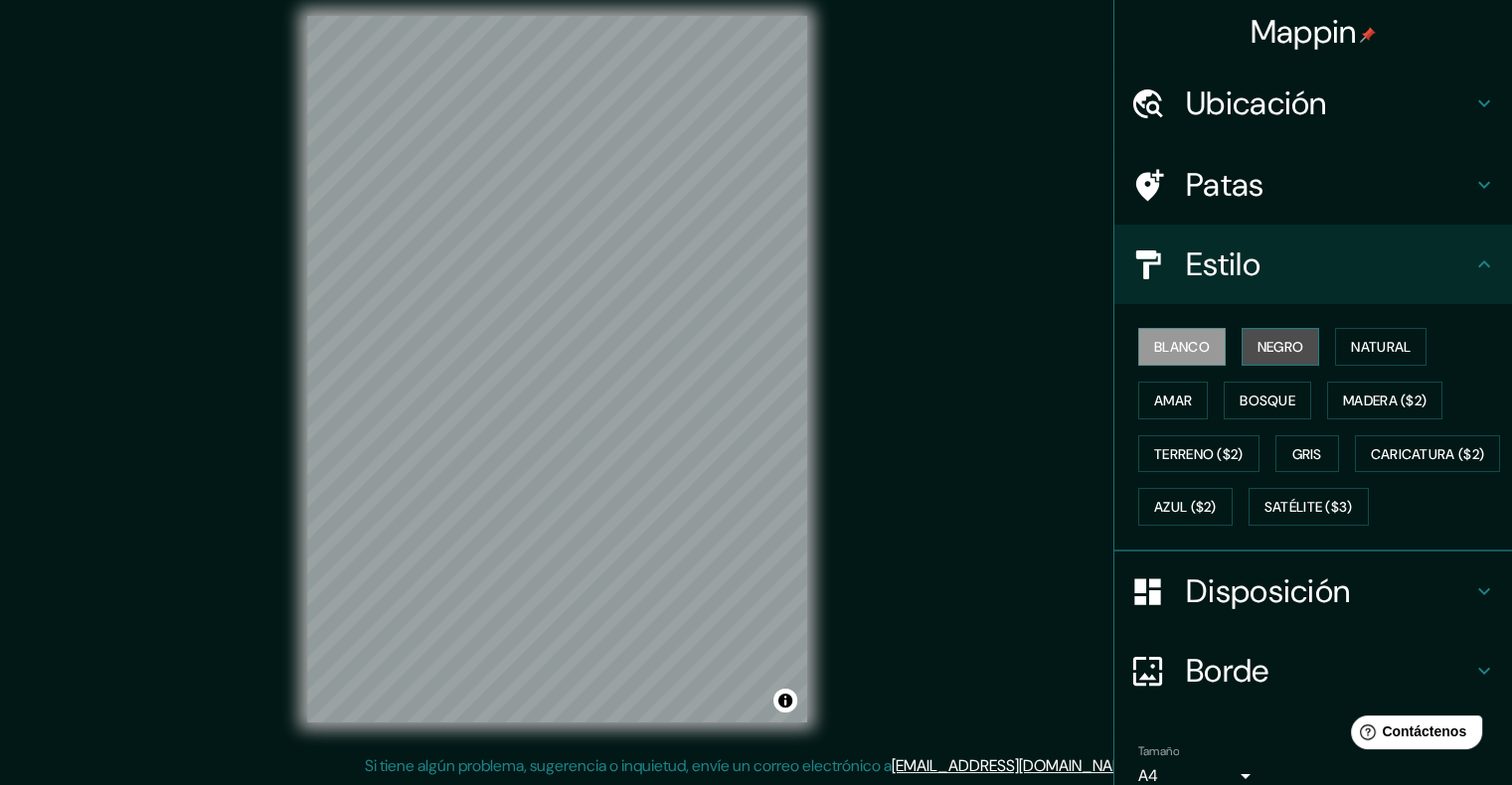 click on "Negro" at bounding box center [1280, 347] 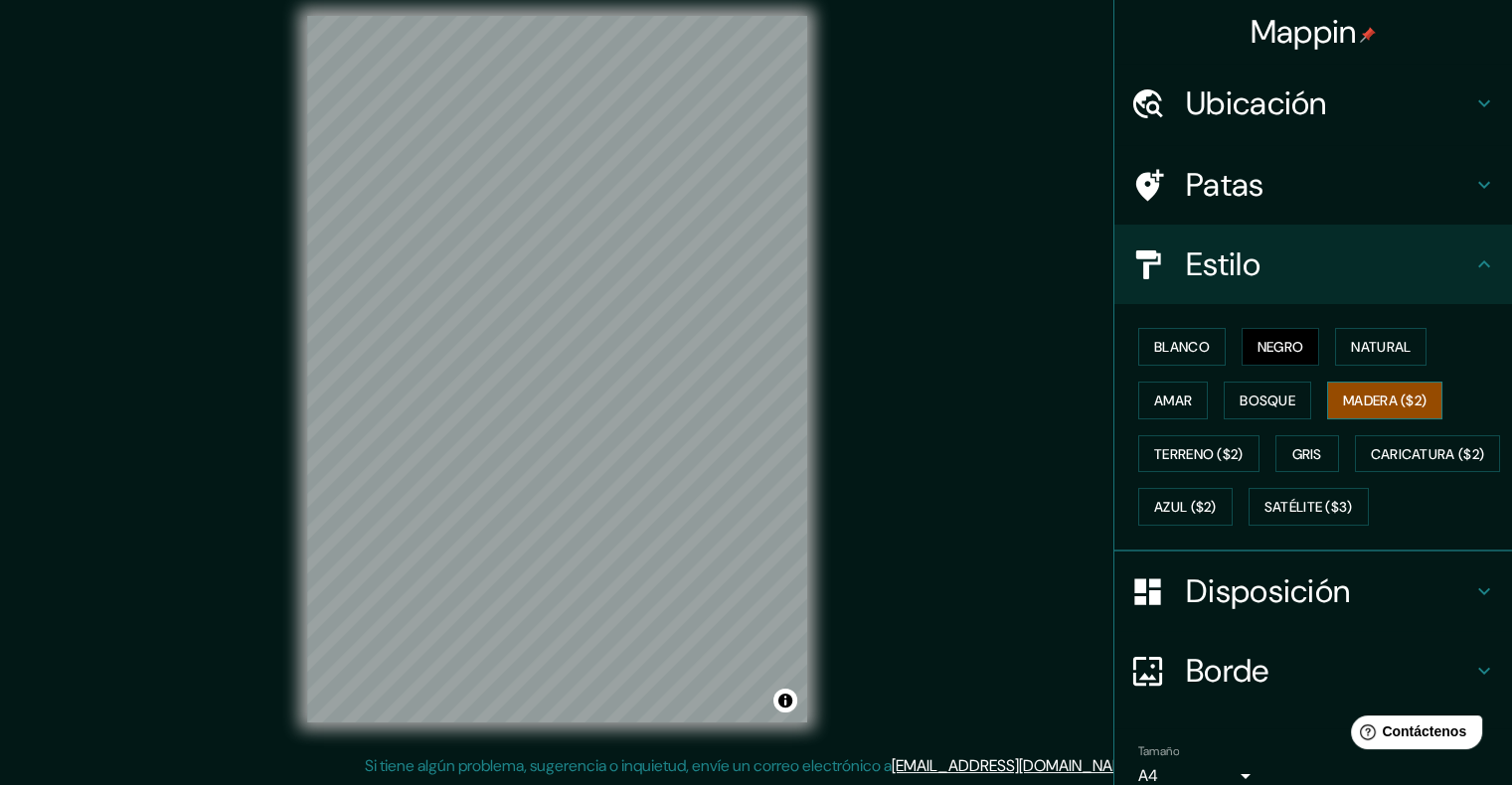 click on "Madera ($2)" at bounding box center (1385, 400) 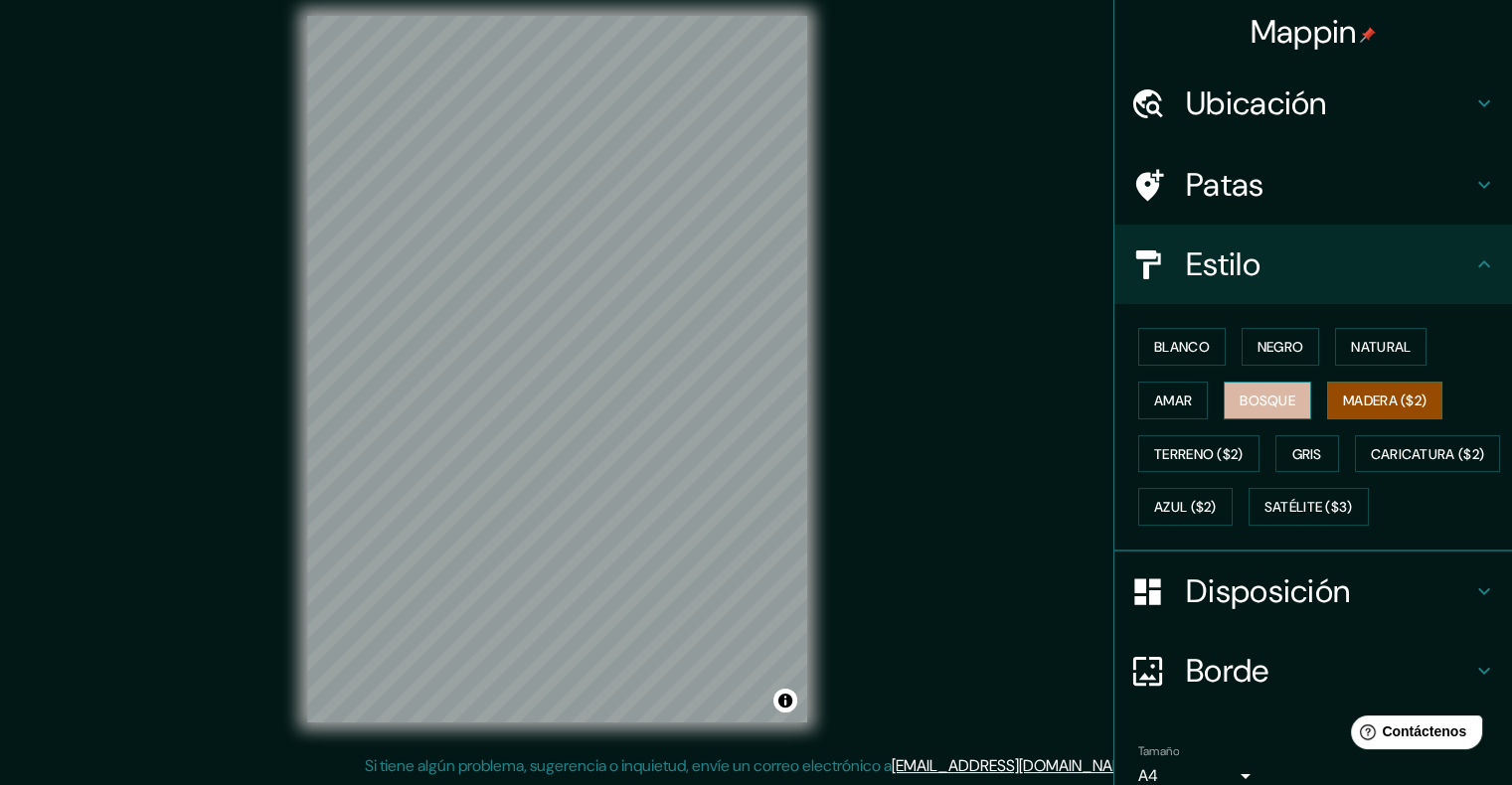 click on "Bosque" at bounding box center (1267, 400) 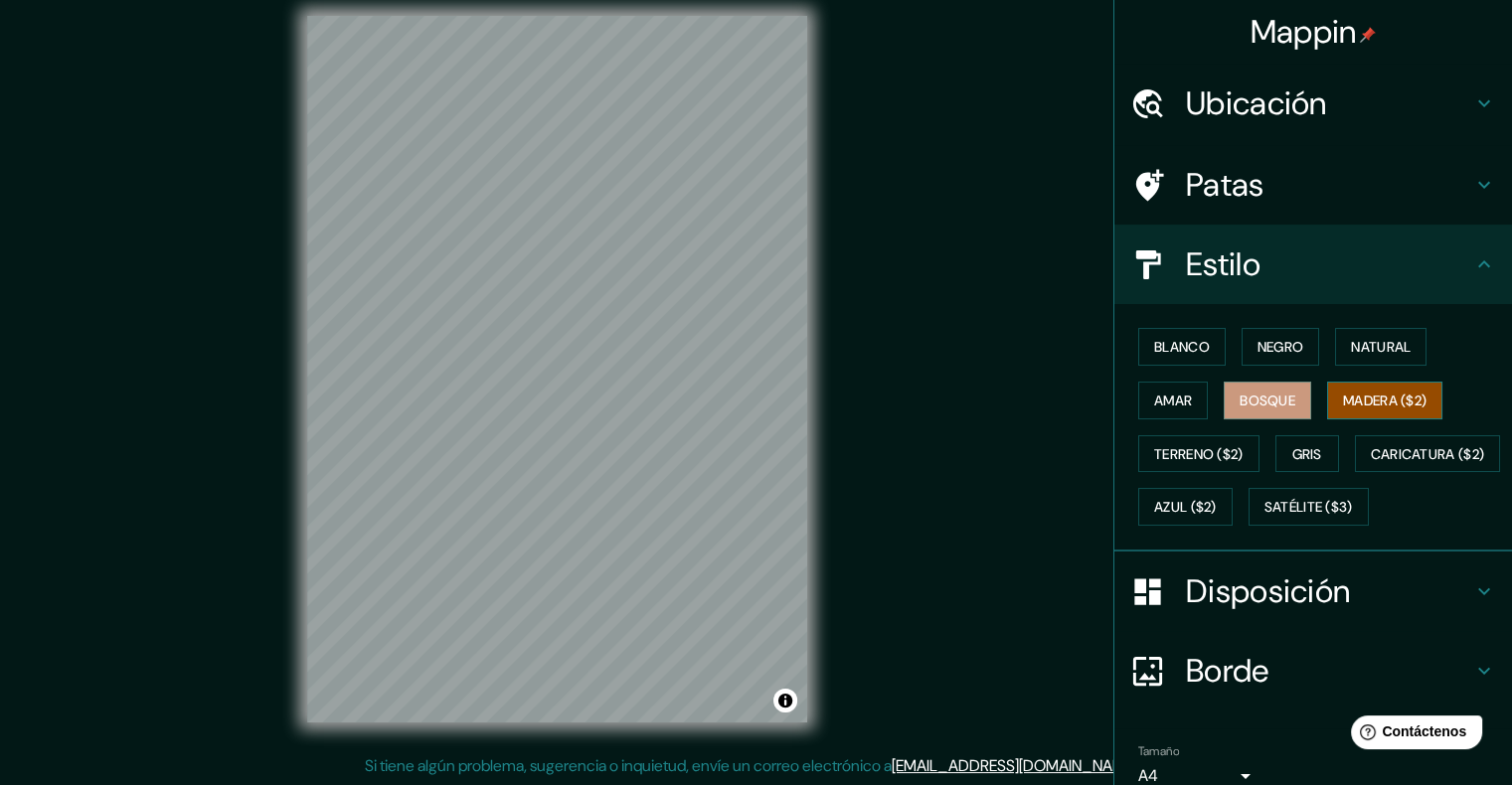 click on "Madera ($2)" at bounding box center (1385, 400) 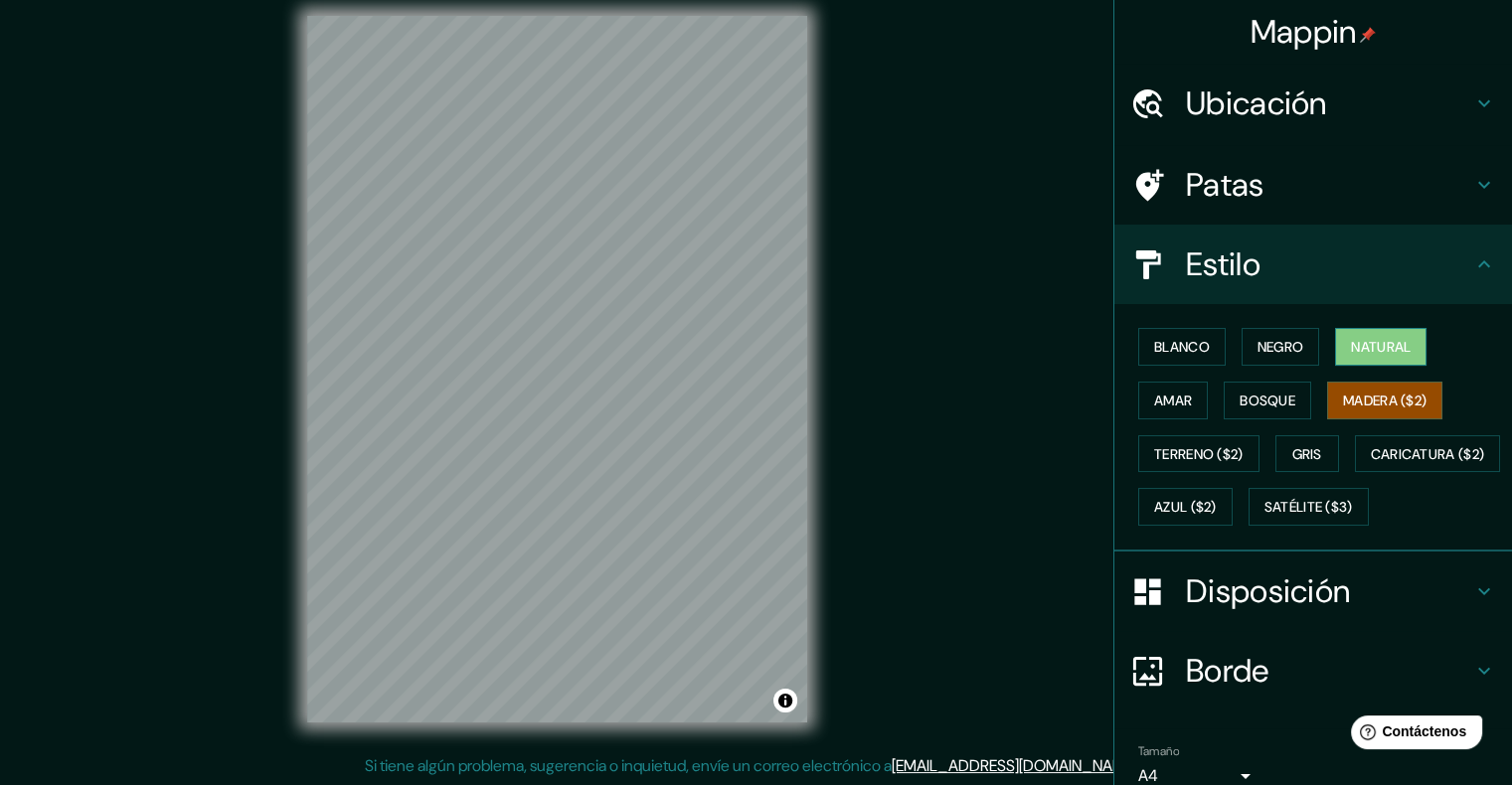 click on "Natural" at bounding box center (1381, 347) 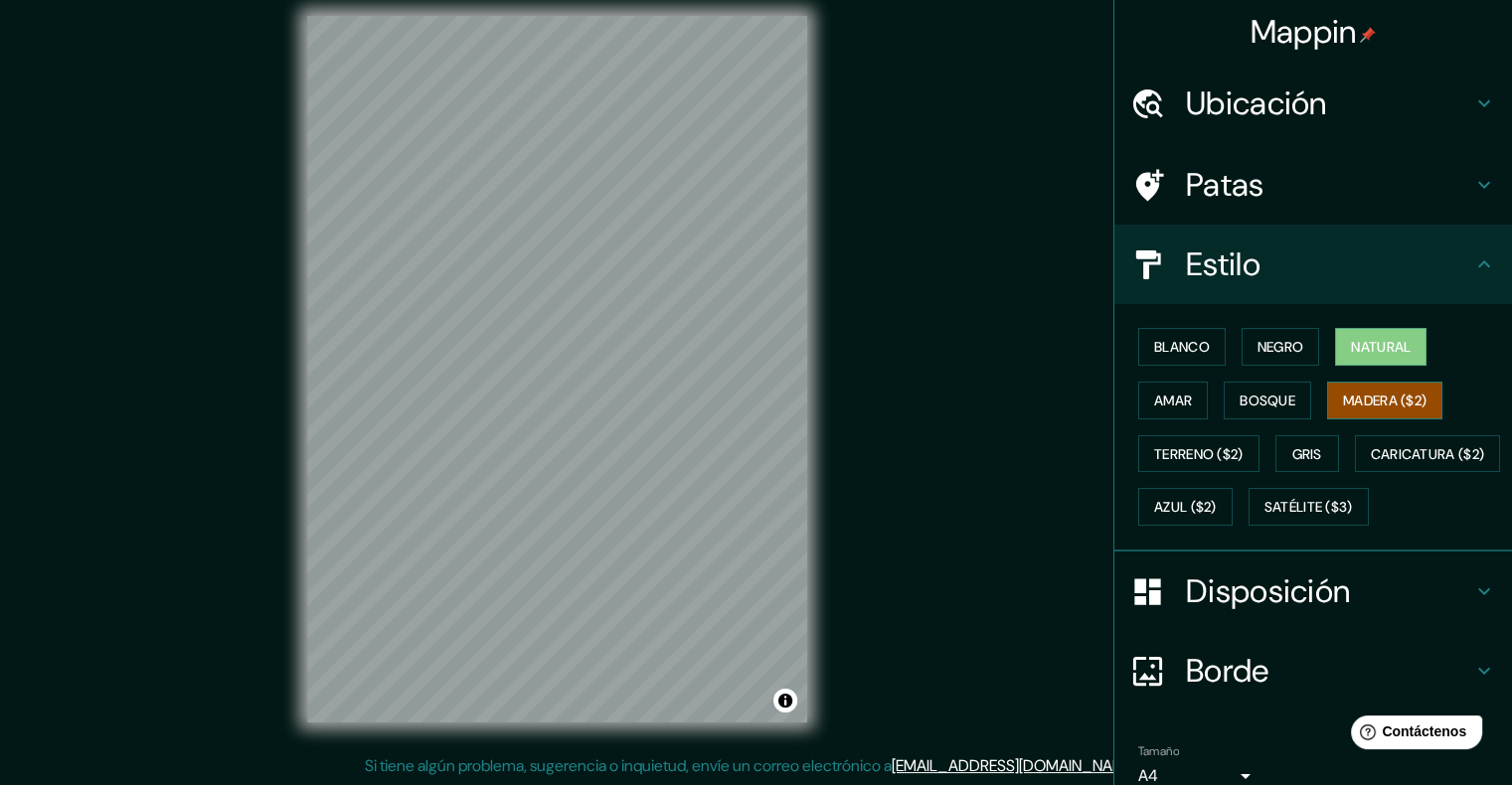 click on "Madera ($2)" at bounding box center (1385, 400) 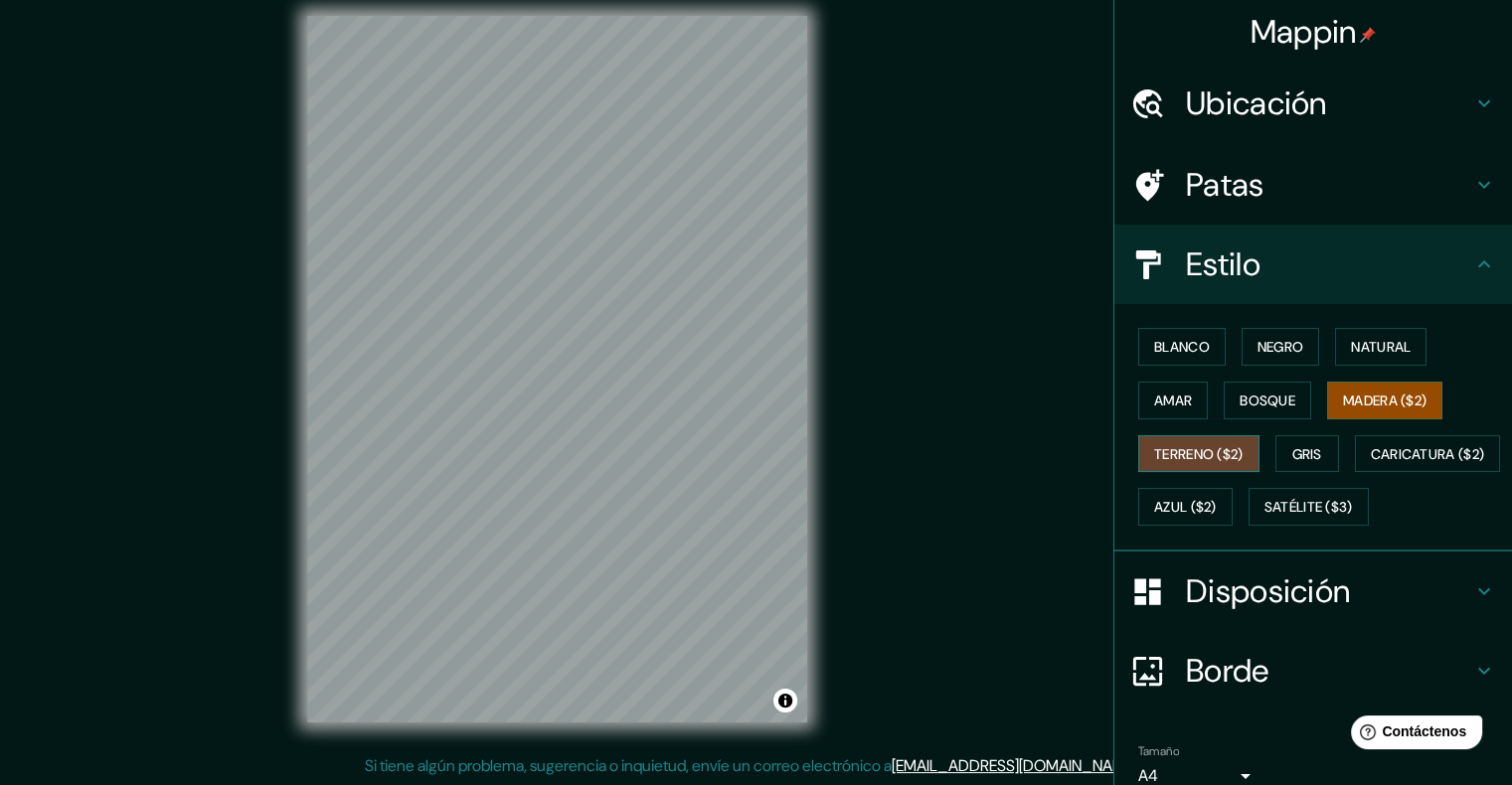 click on "Terreno ($2)" at bounding box center (1199, 454) 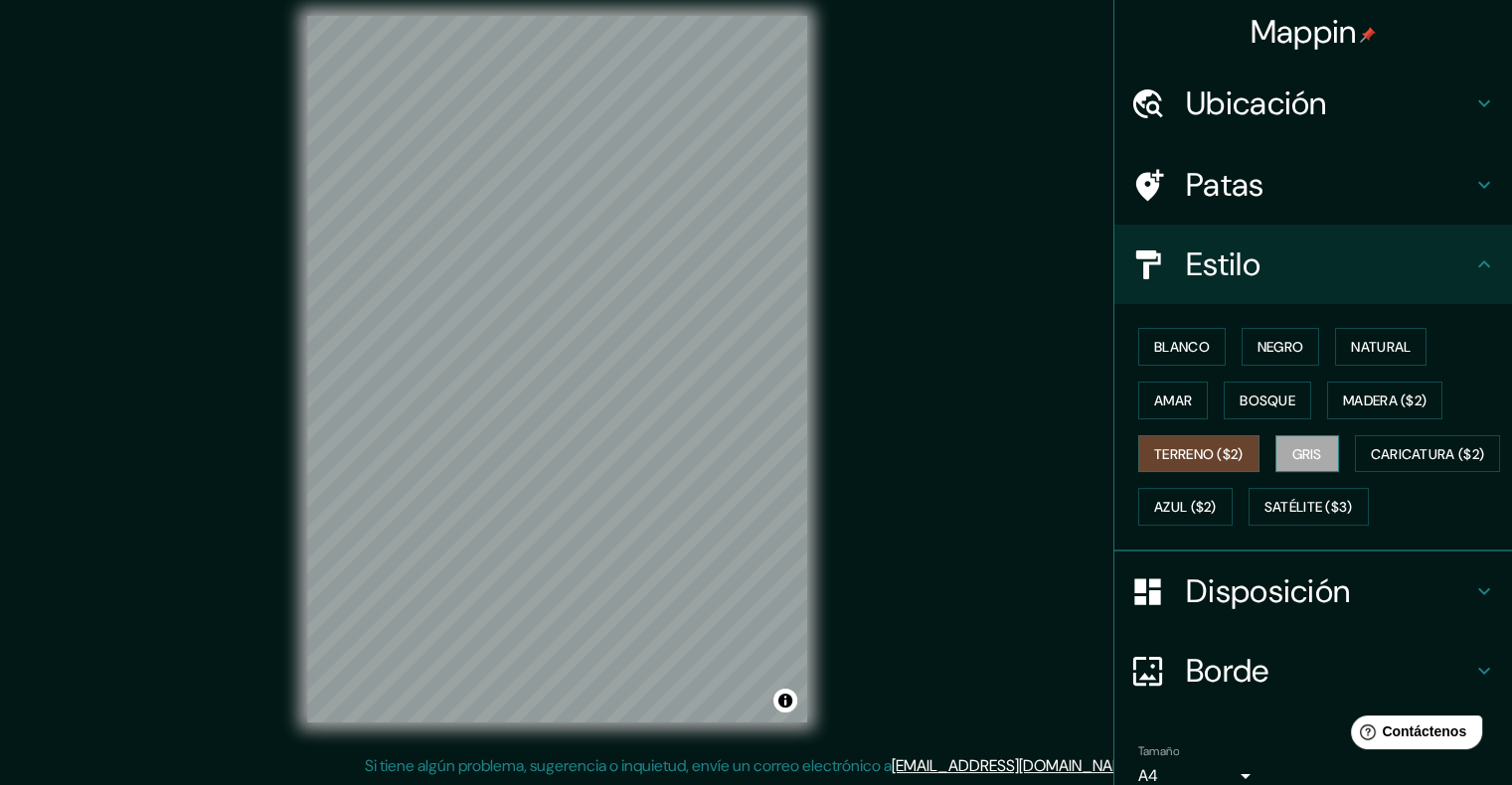 click on "Gris" at bounding box center (1307, 454) 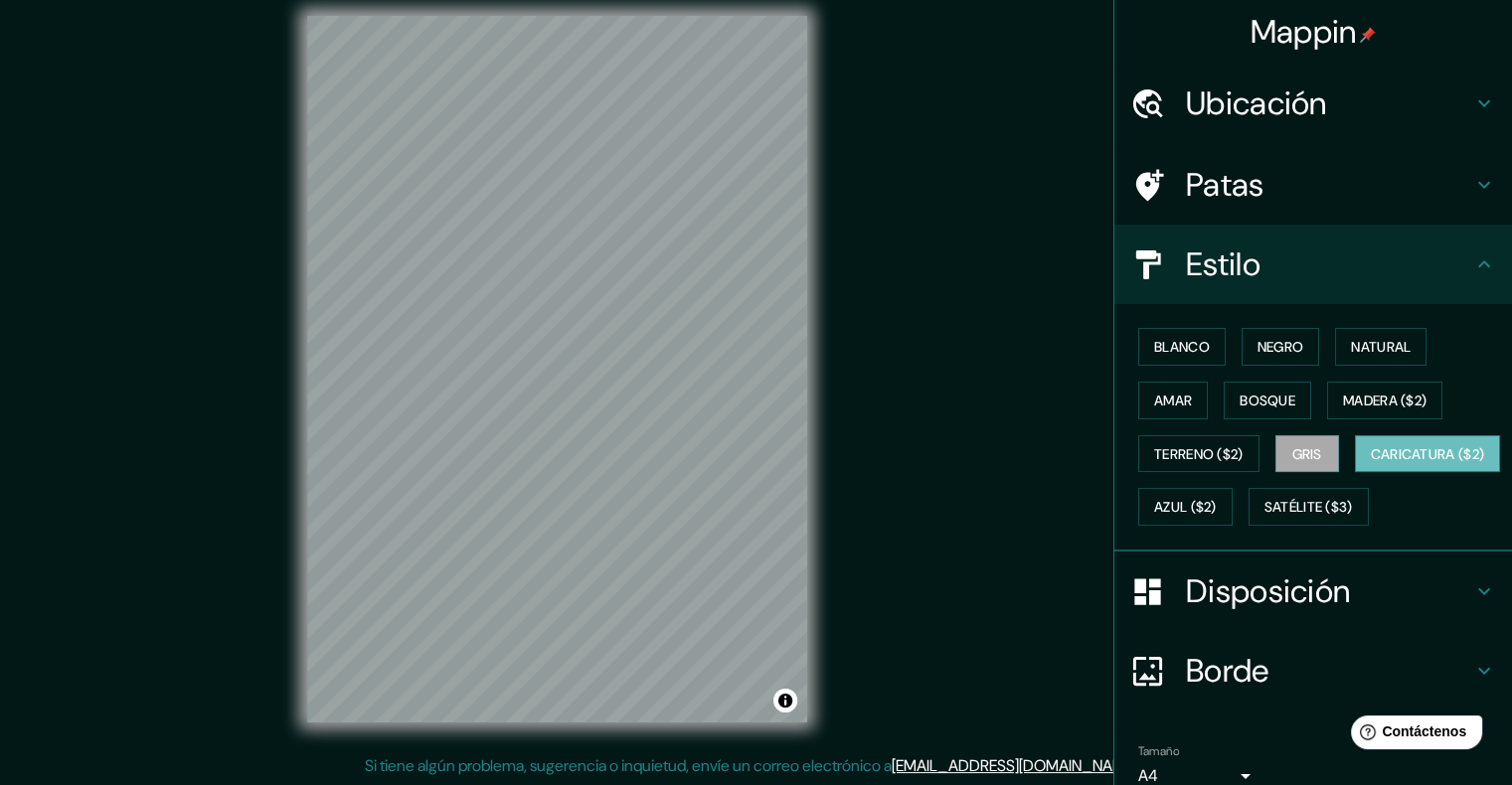 click on "Caricatura ($2)" at bounding box center (1428, 454) 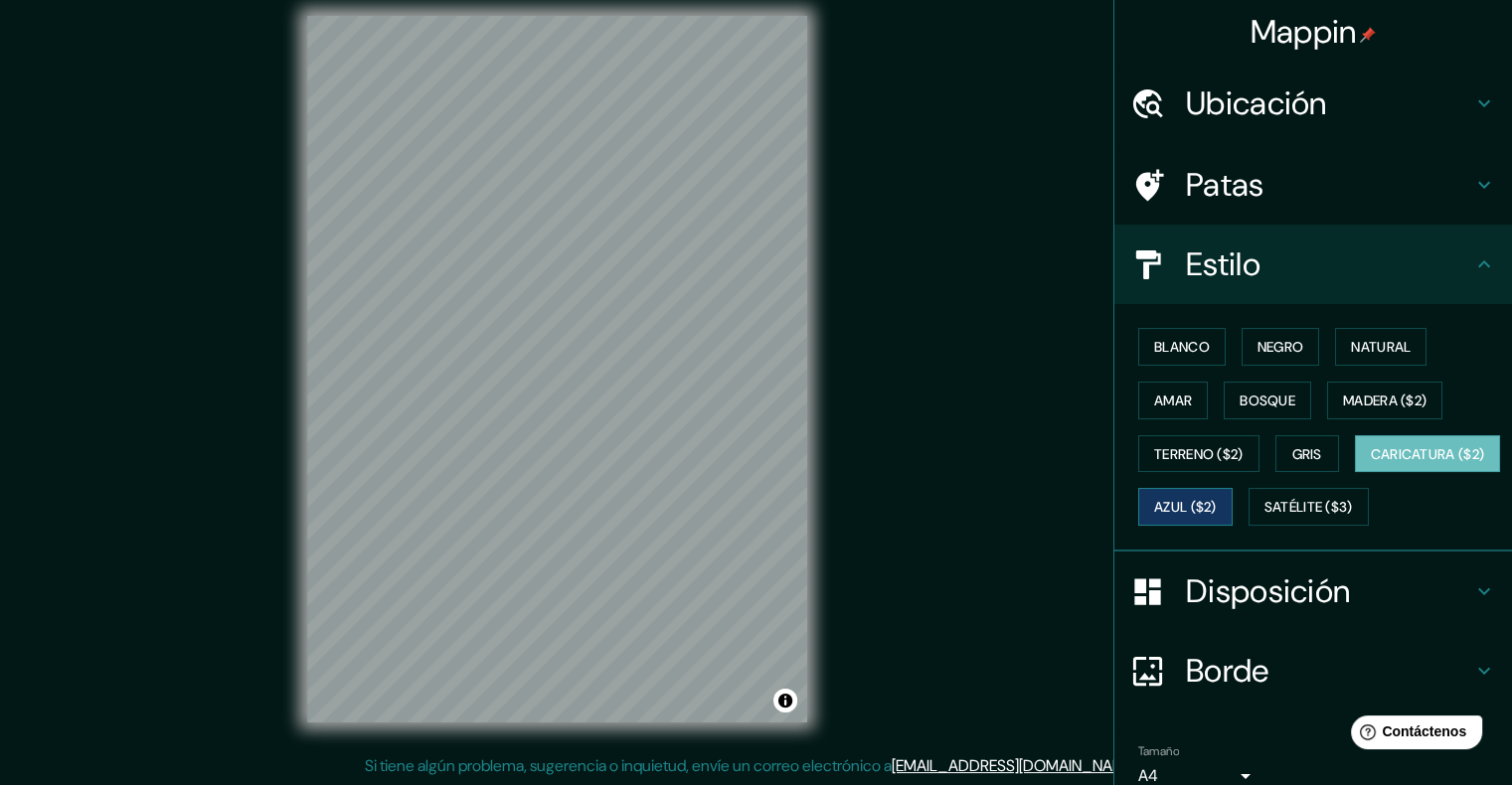 click on "Azul ($2)" at bounding box center [1185, 508] 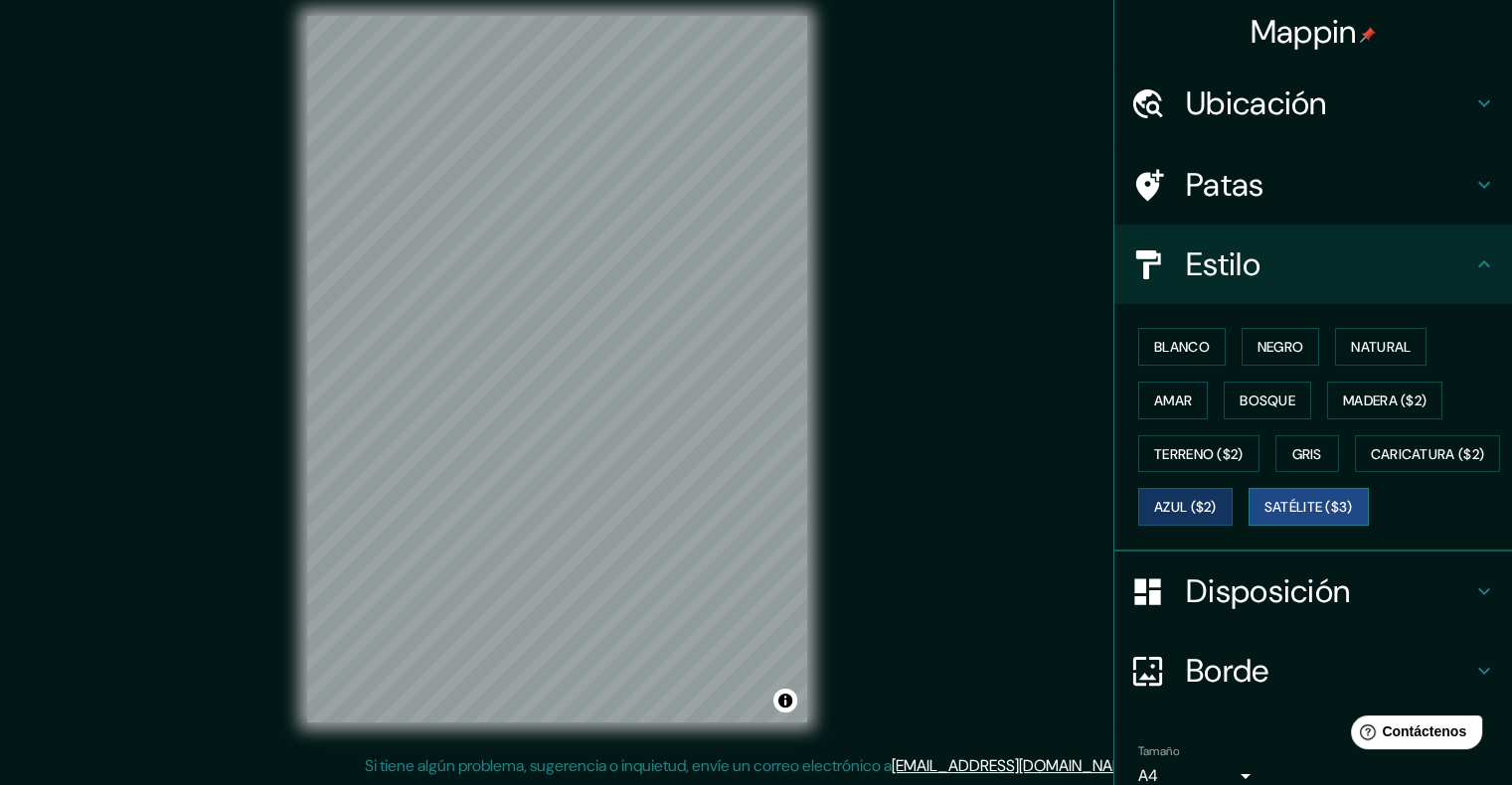 click on "Satélite ($3)" at bounding box center (1308, 507) 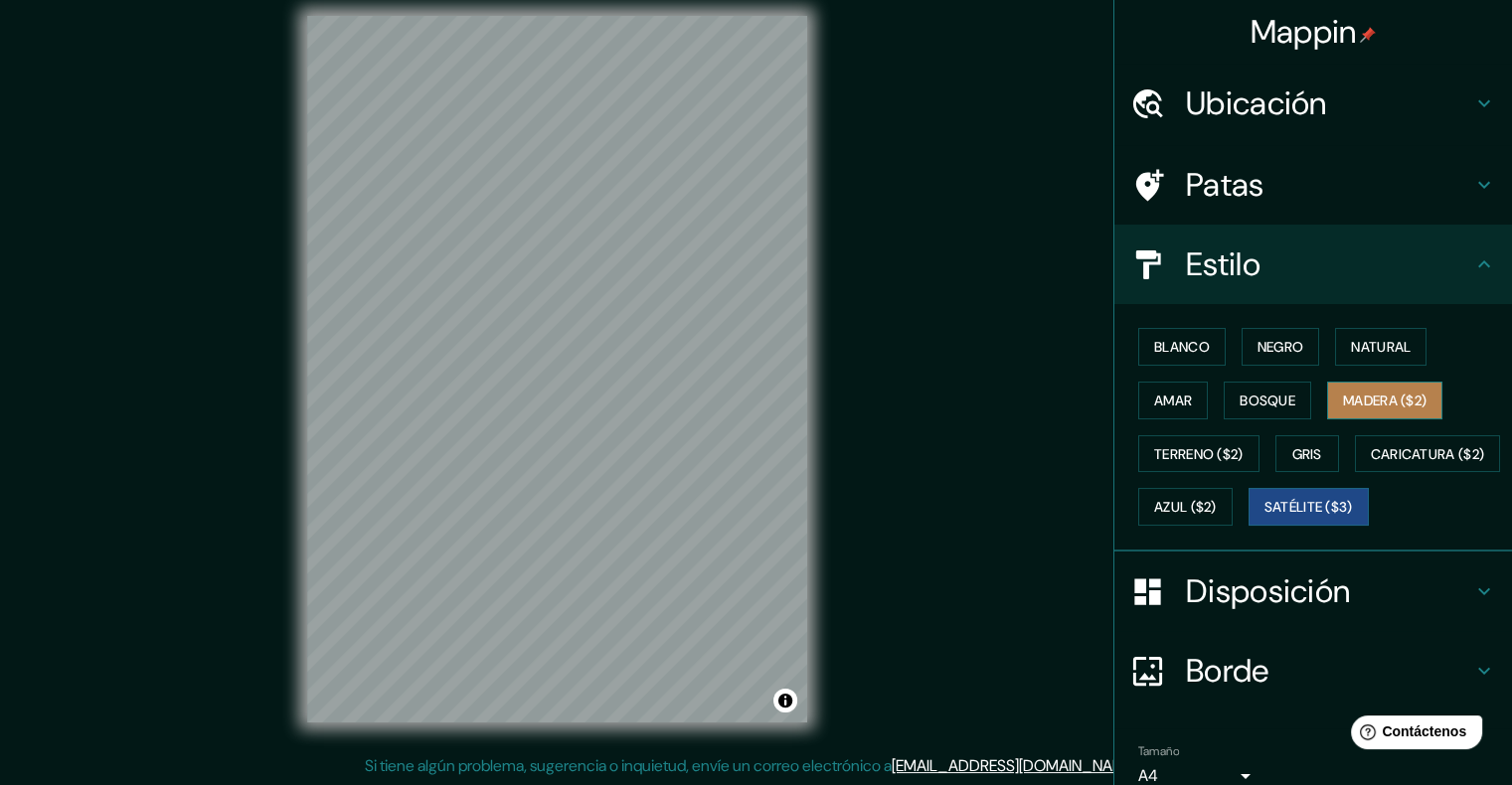 click on "Madera ($2)" at bounding box center (1385, 400) 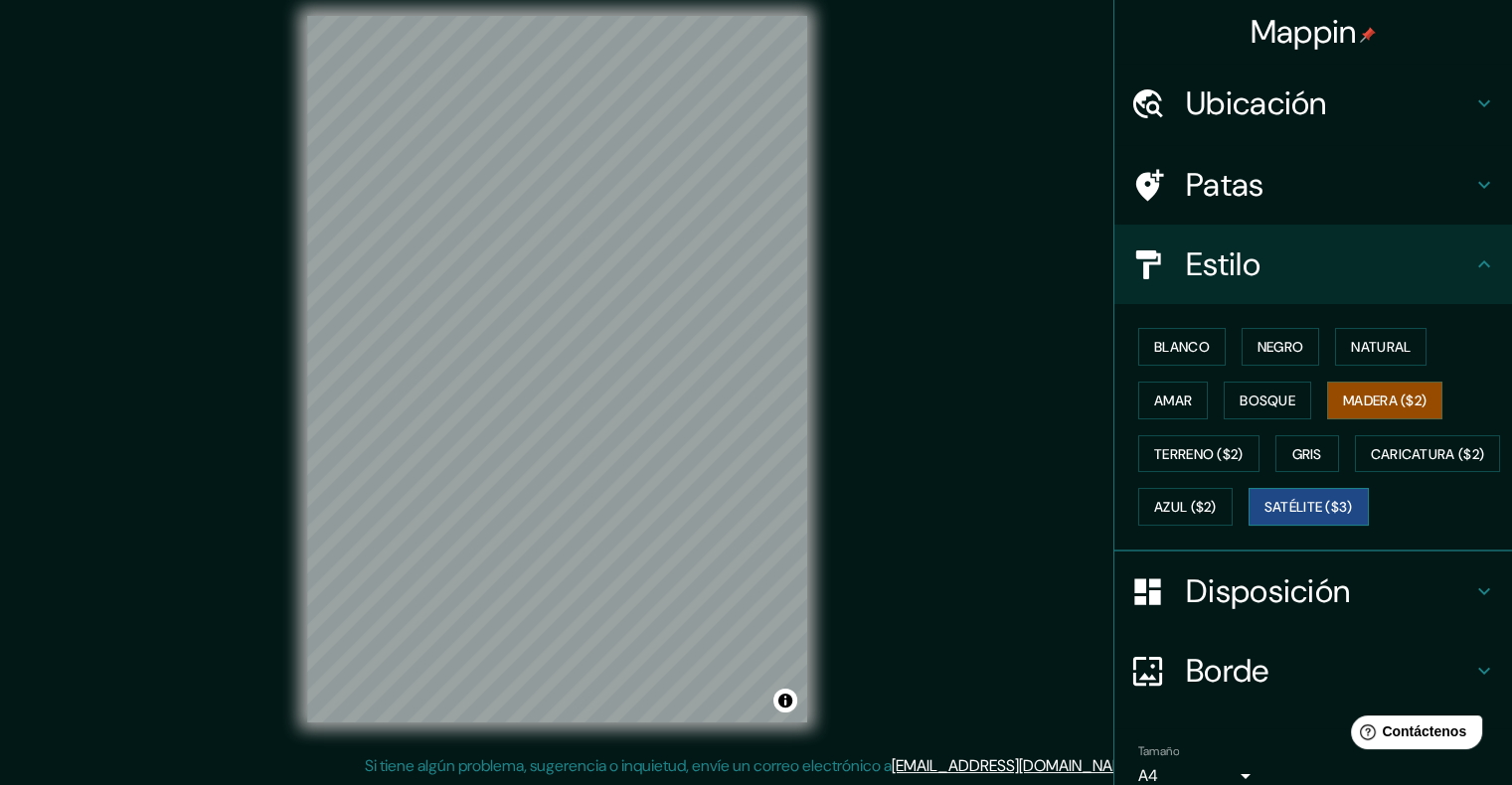 click on "Satélite ($3)" at bounding box center (1308, 508) 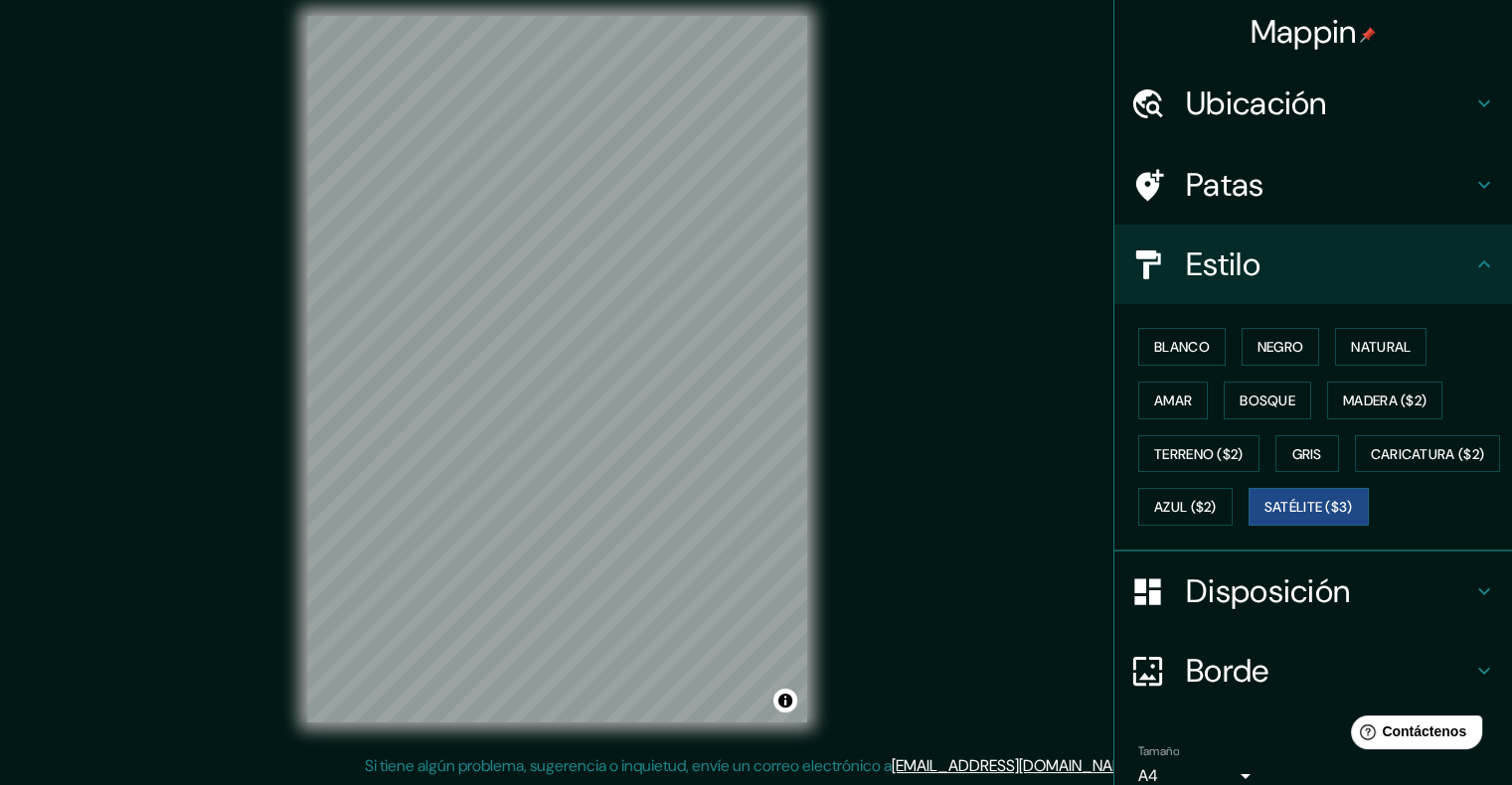 type 